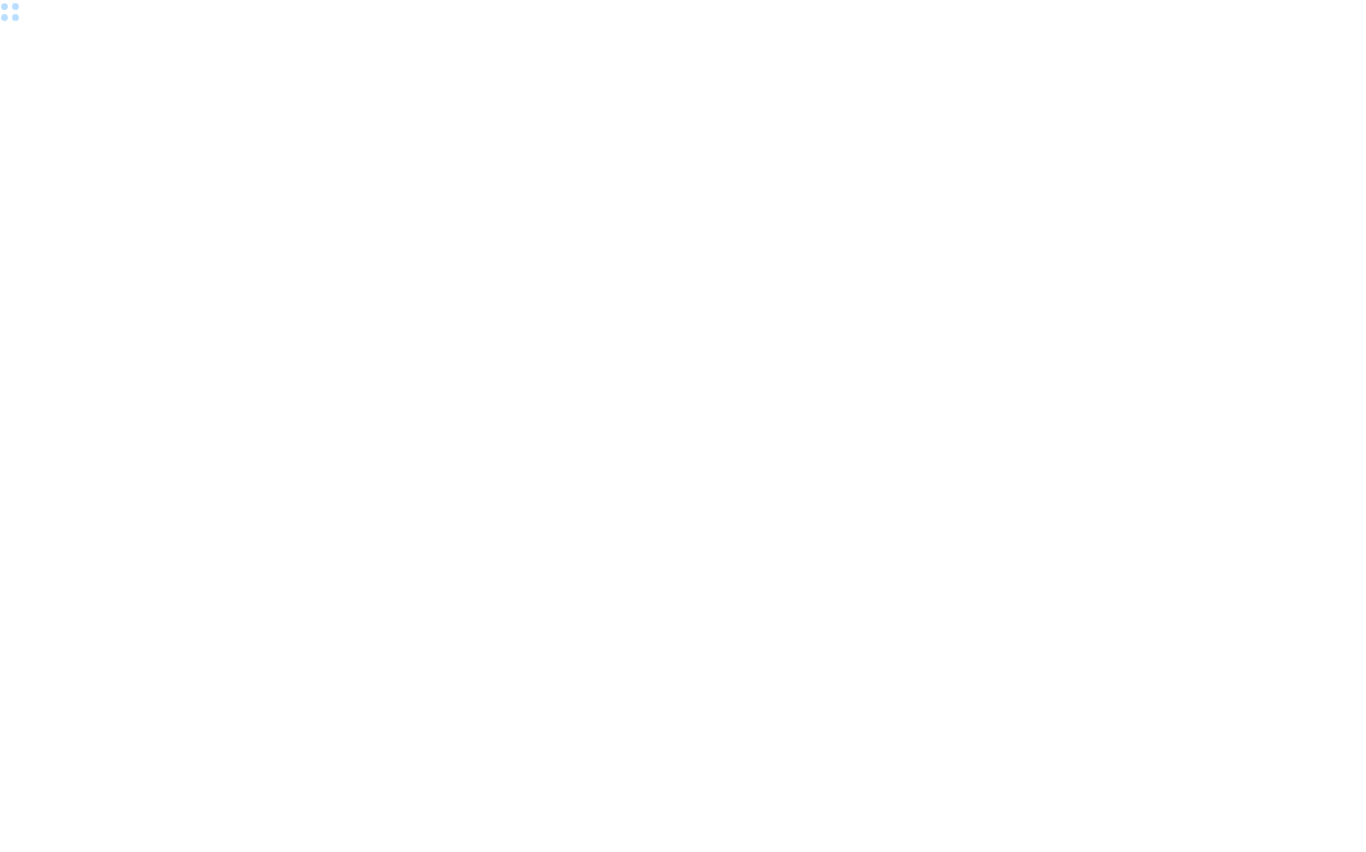 scroll, scrollTop: 0, scrollLeft: 0, axis: both 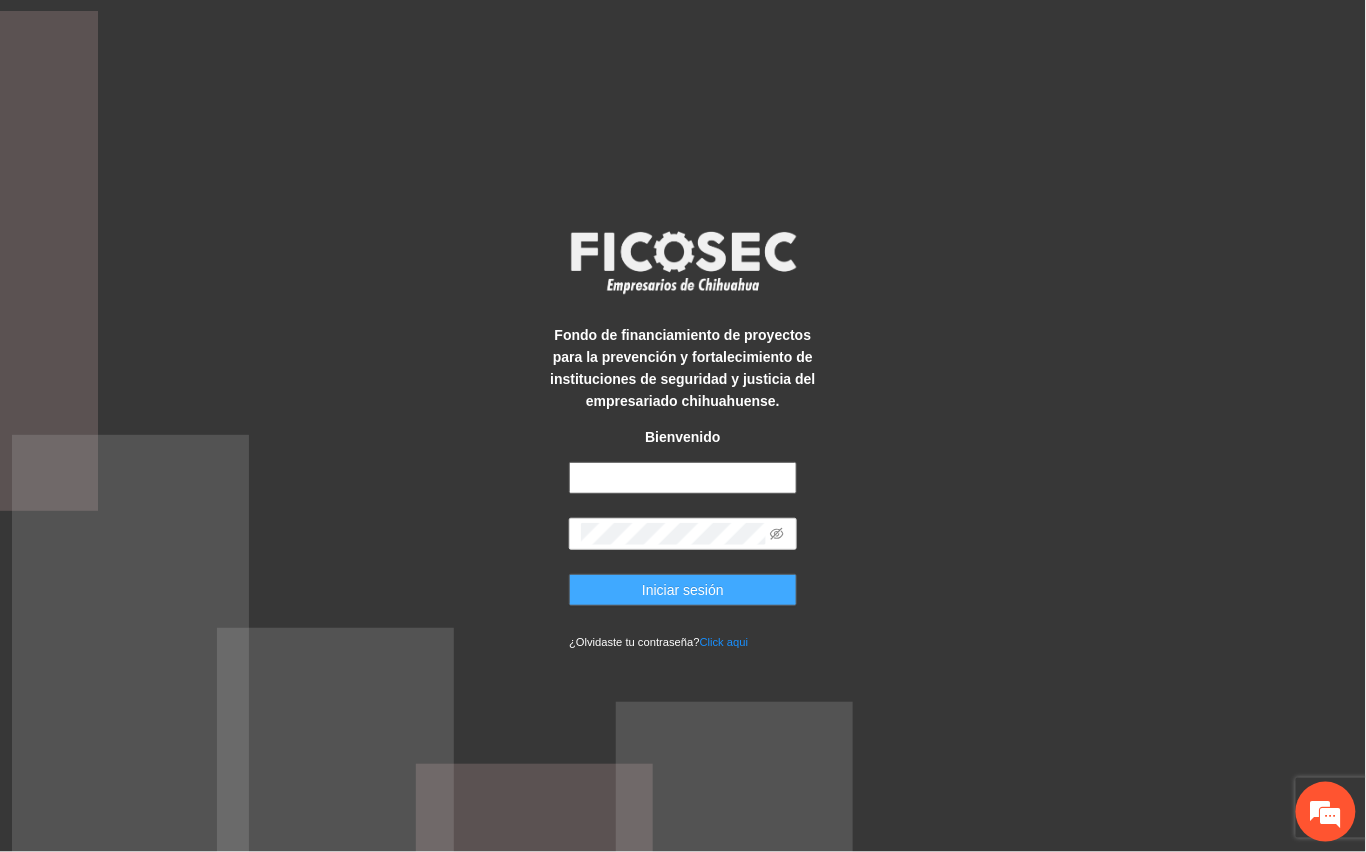 type on "**********" 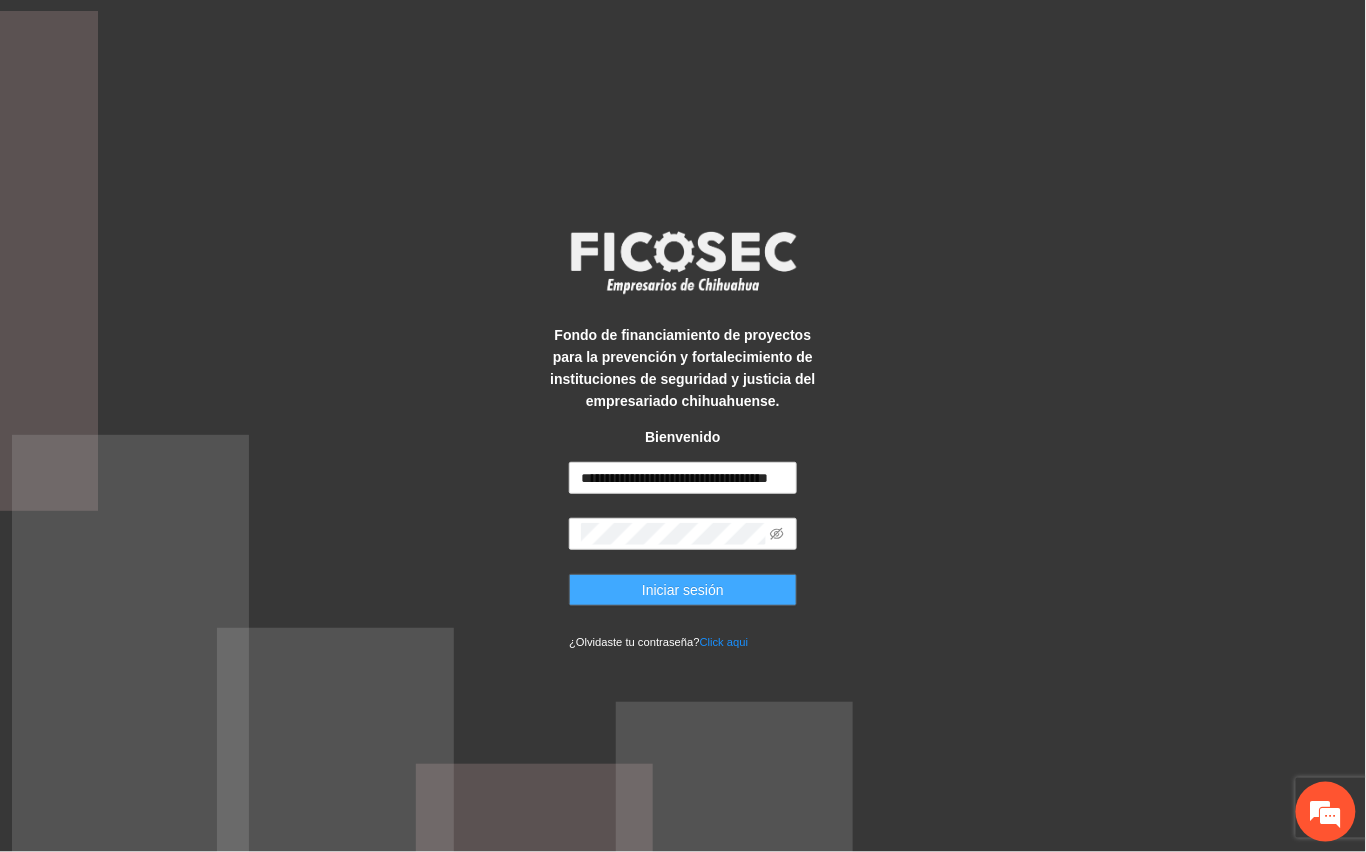 click on "Iniciar sesión" at bounding box center (683, 590) 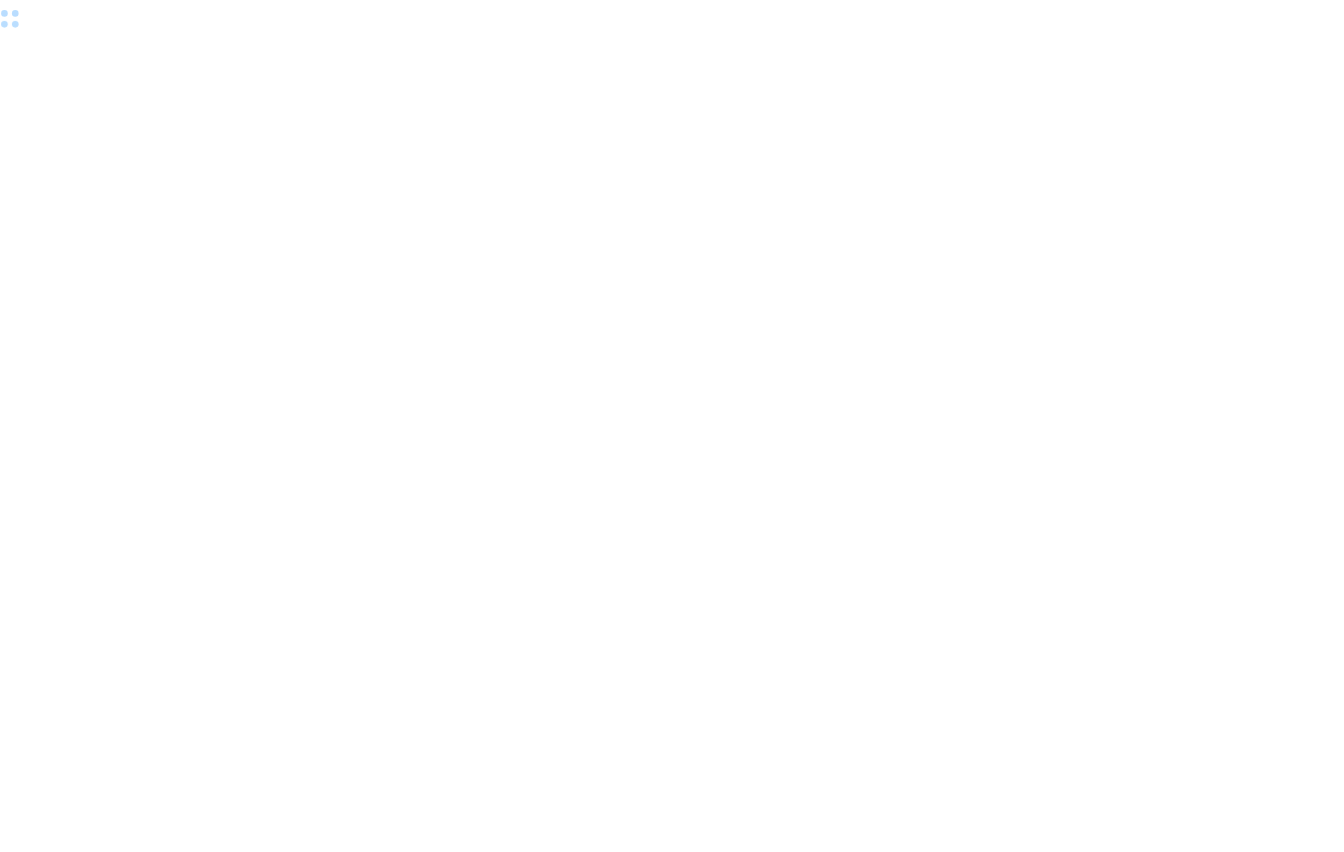 scroll, scrollTop: 0, scrollLeft: 0, axis: both 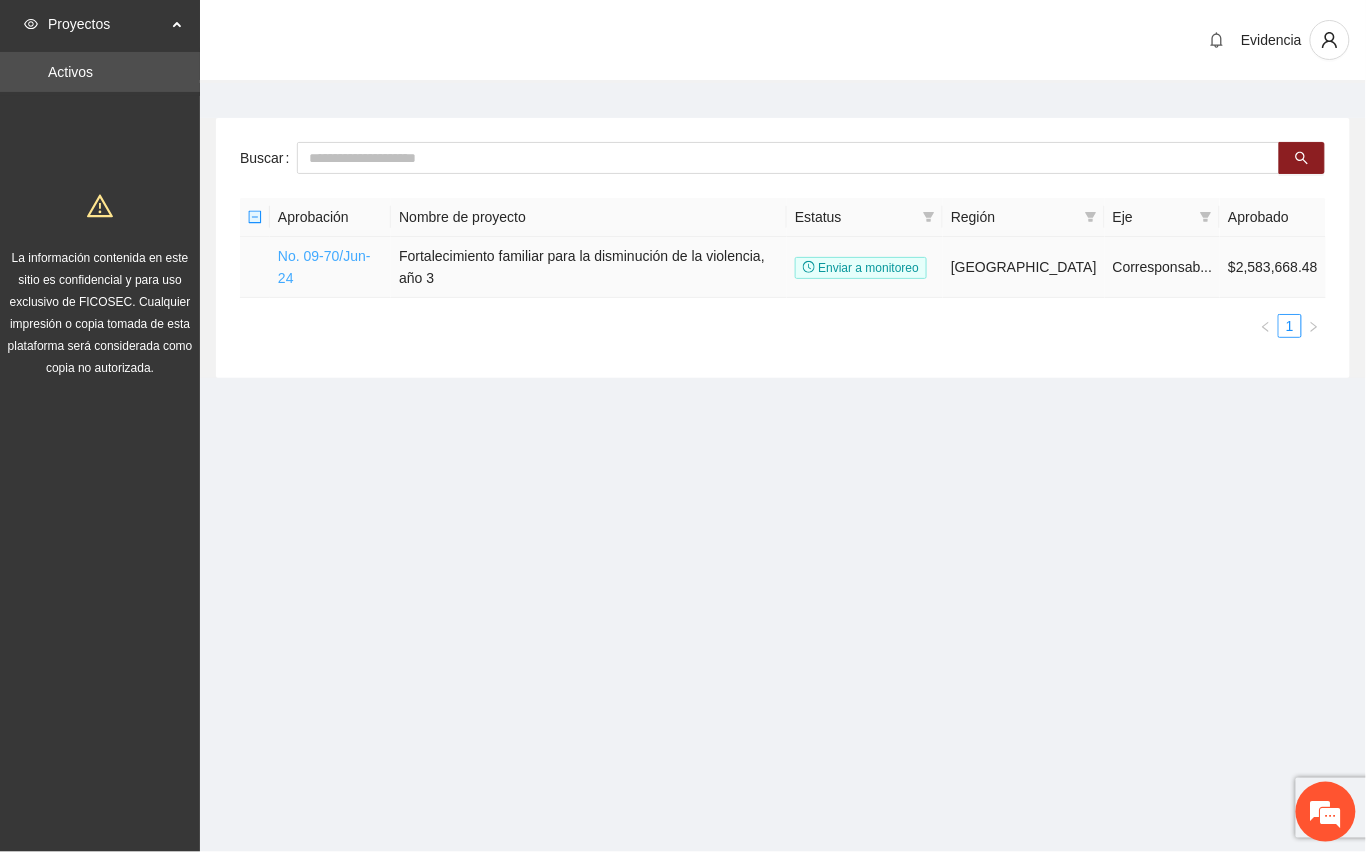 click on "No. 09-70/Jun-24" at bounding box center (324, 267) 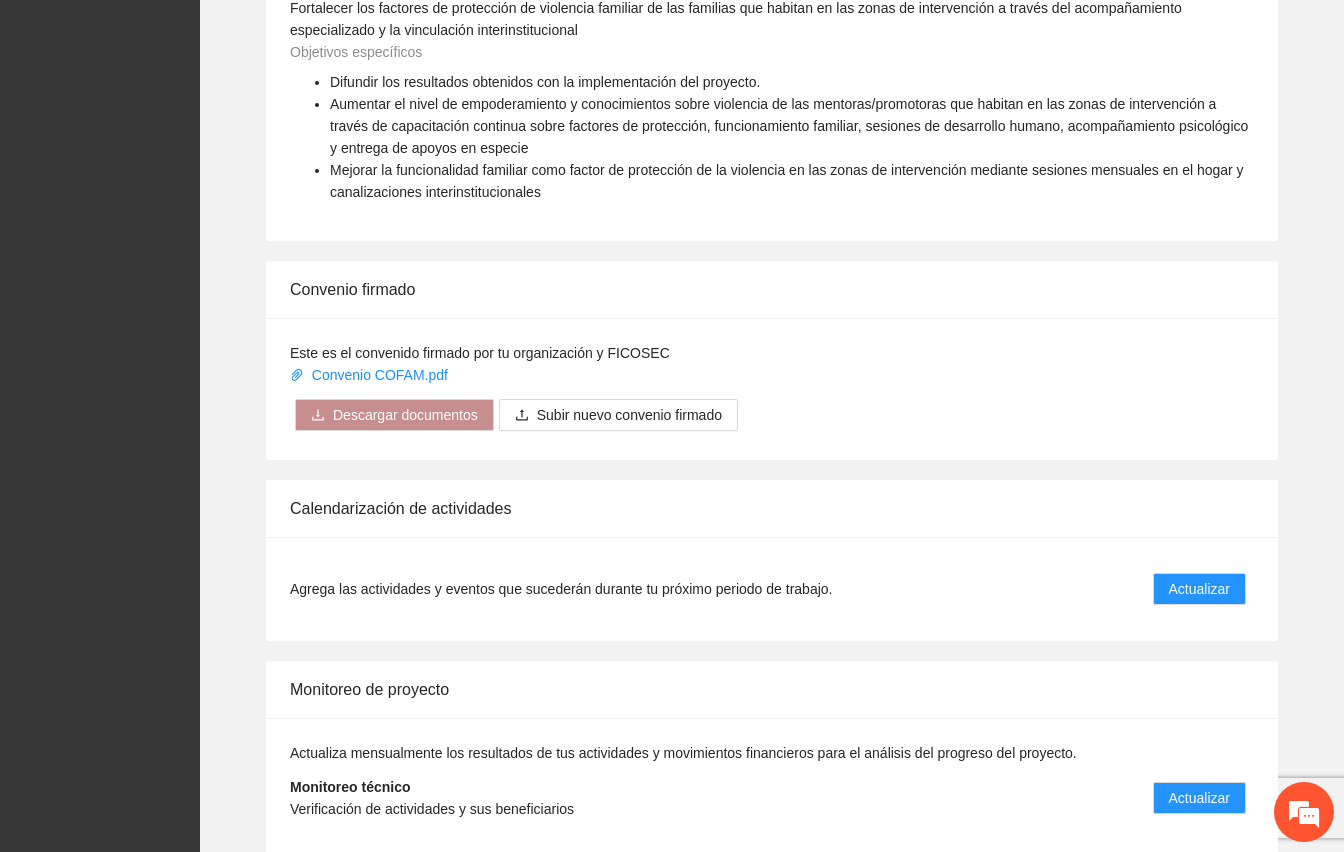 scroll, scrollTop: 1736, scrollLeft: 0, axis: vertical 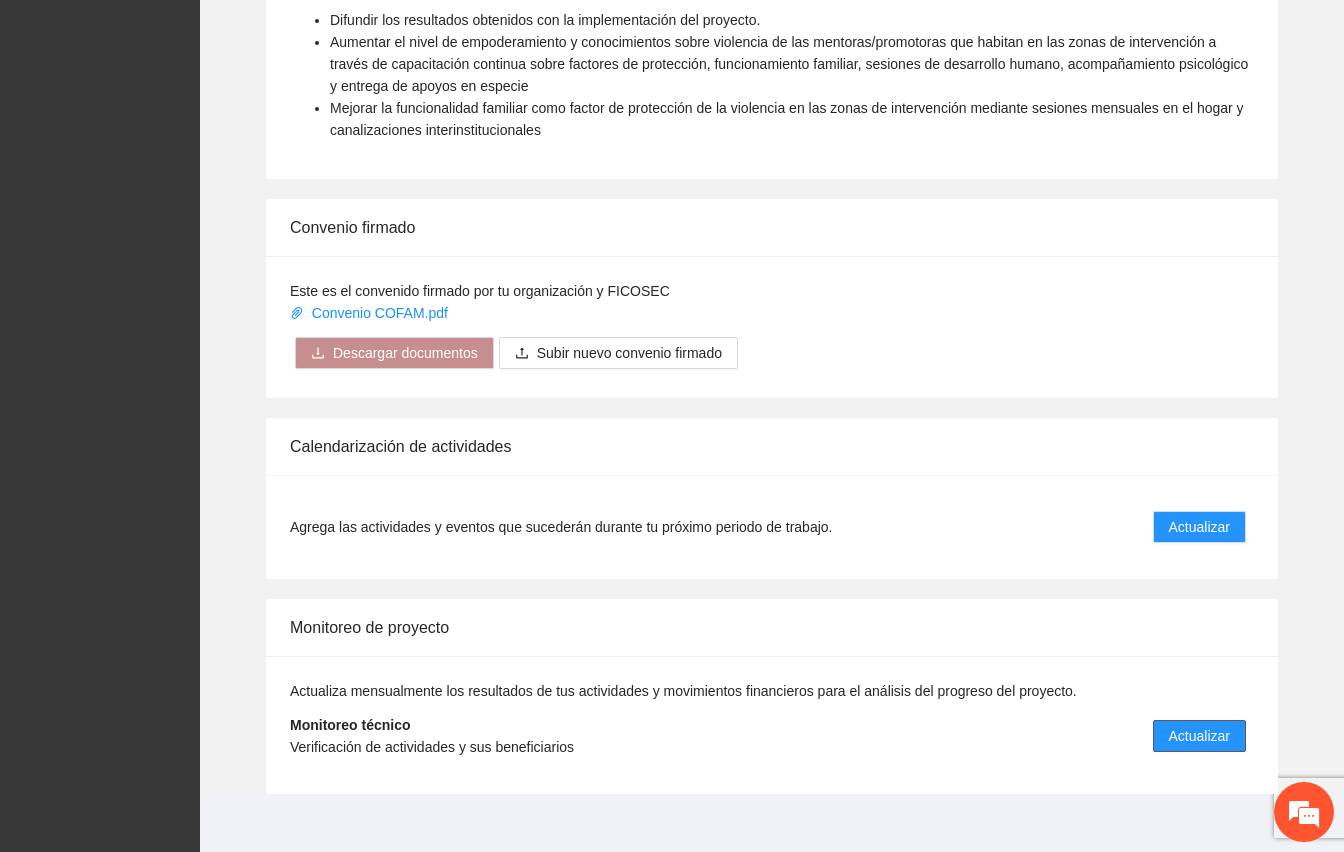 click on "Actualizar" at bounding box center (1199, 736) 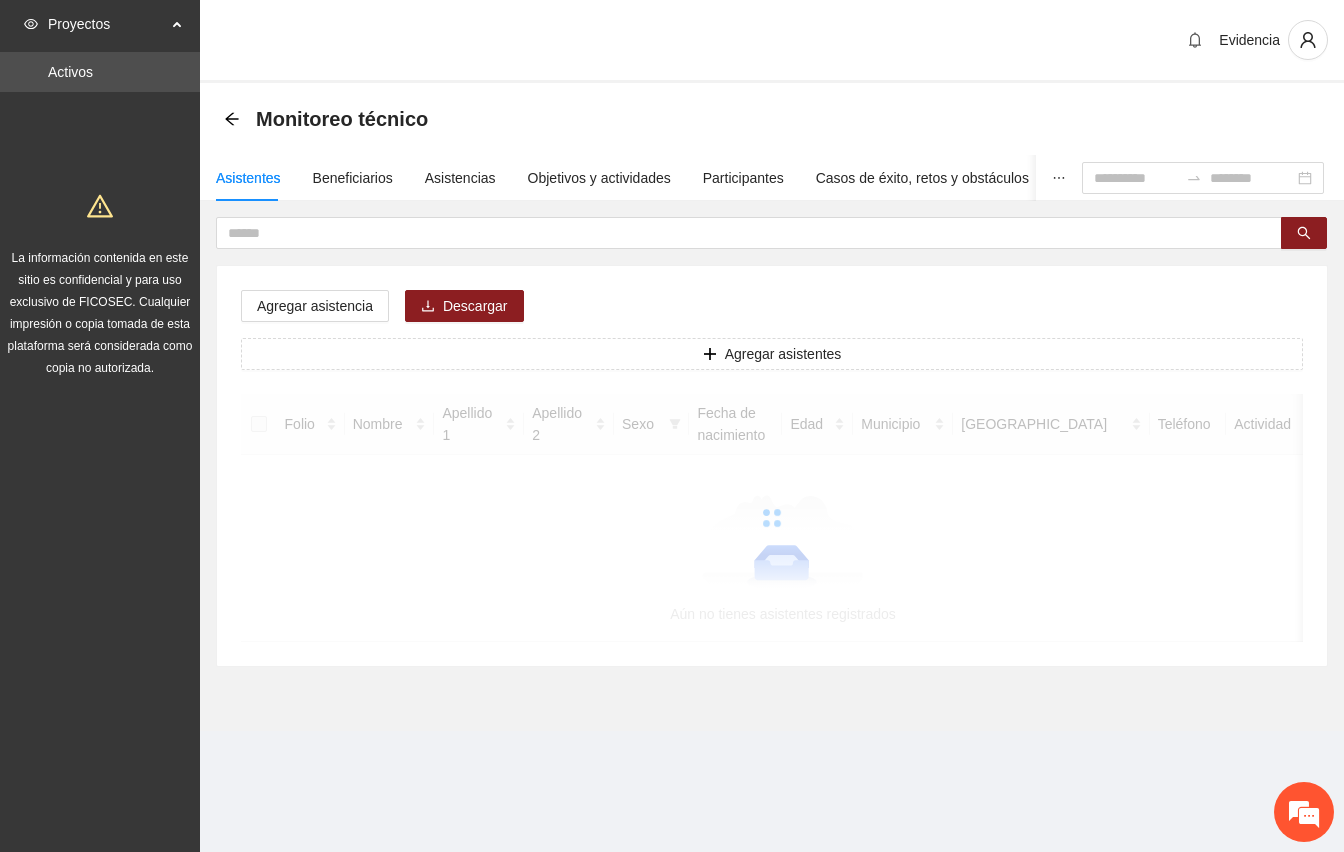 scroll, scrollTop: 0, scrollLeft: 0, axis: both 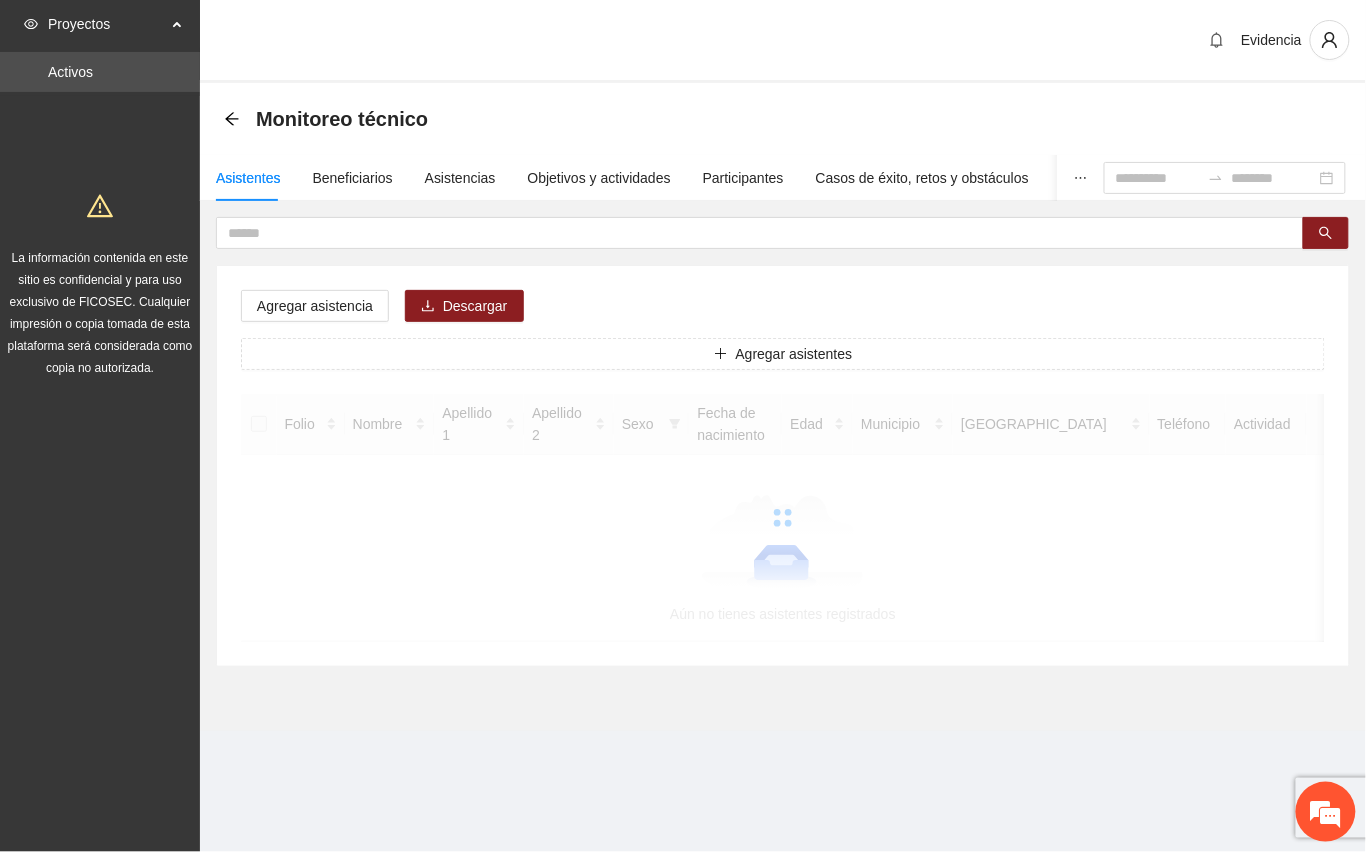 click on "Evidencia" at bounding box center [783, 41] 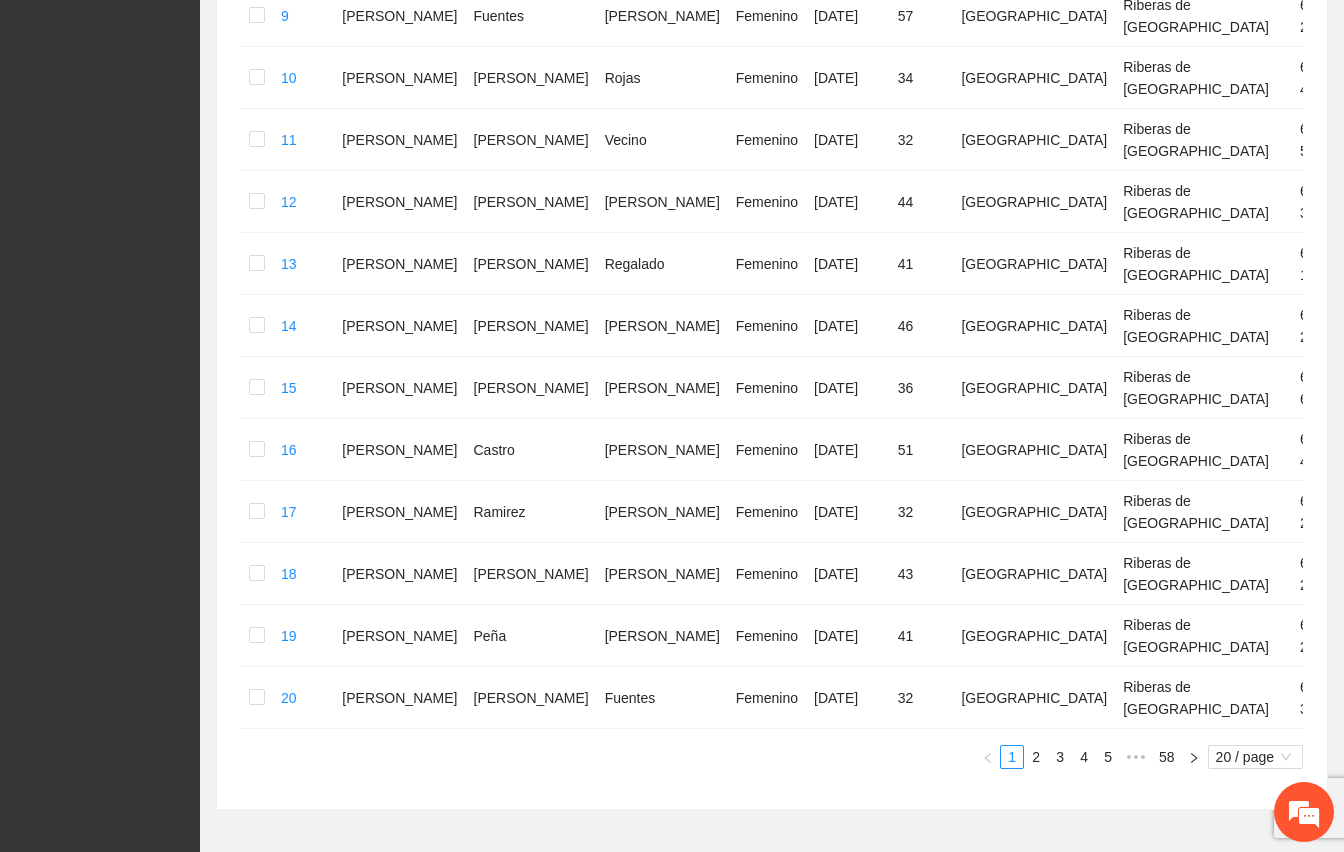 scroll, scrollTop: 1045, scrollLeft: 0, axis: vertical 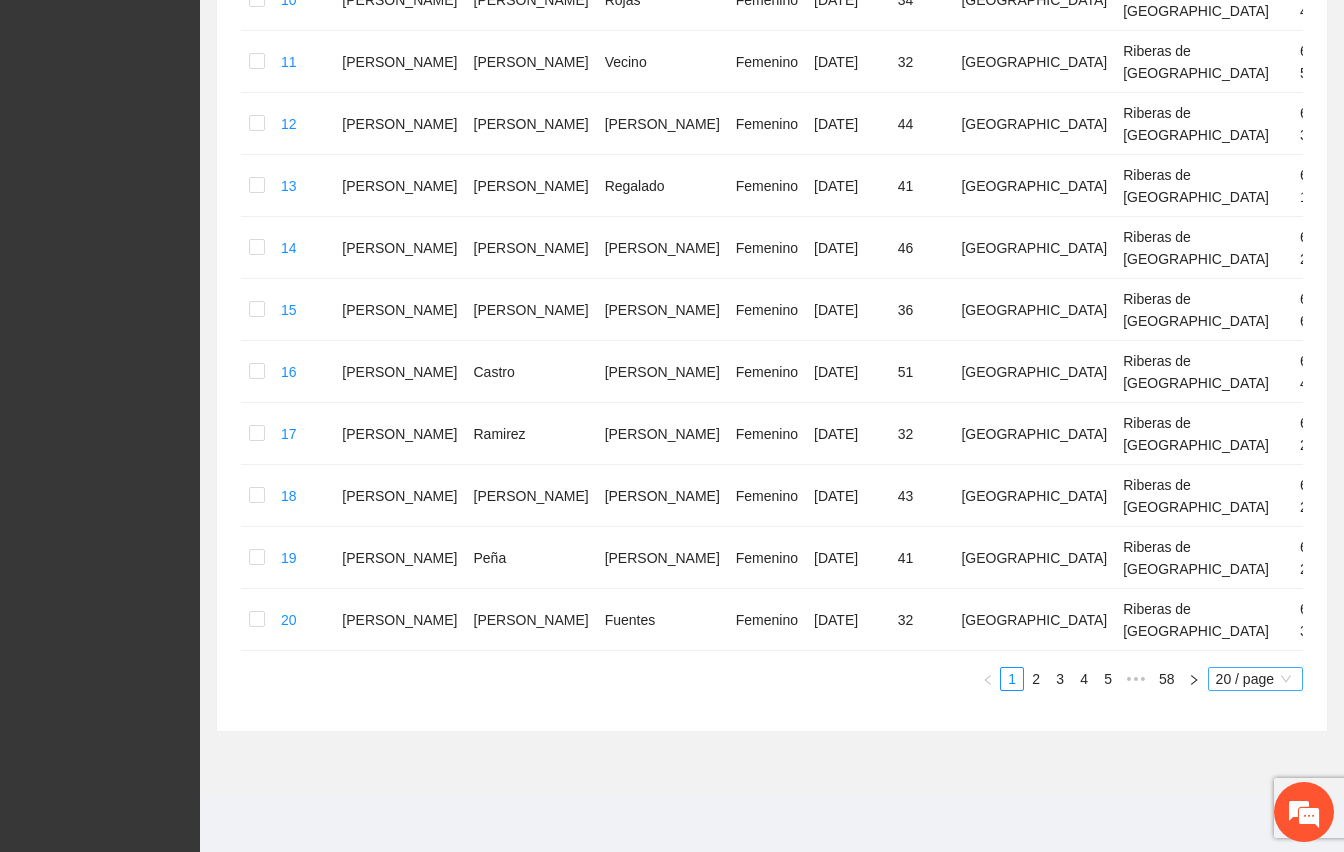 click on "20 / page" at bounding box center (1255, 679) 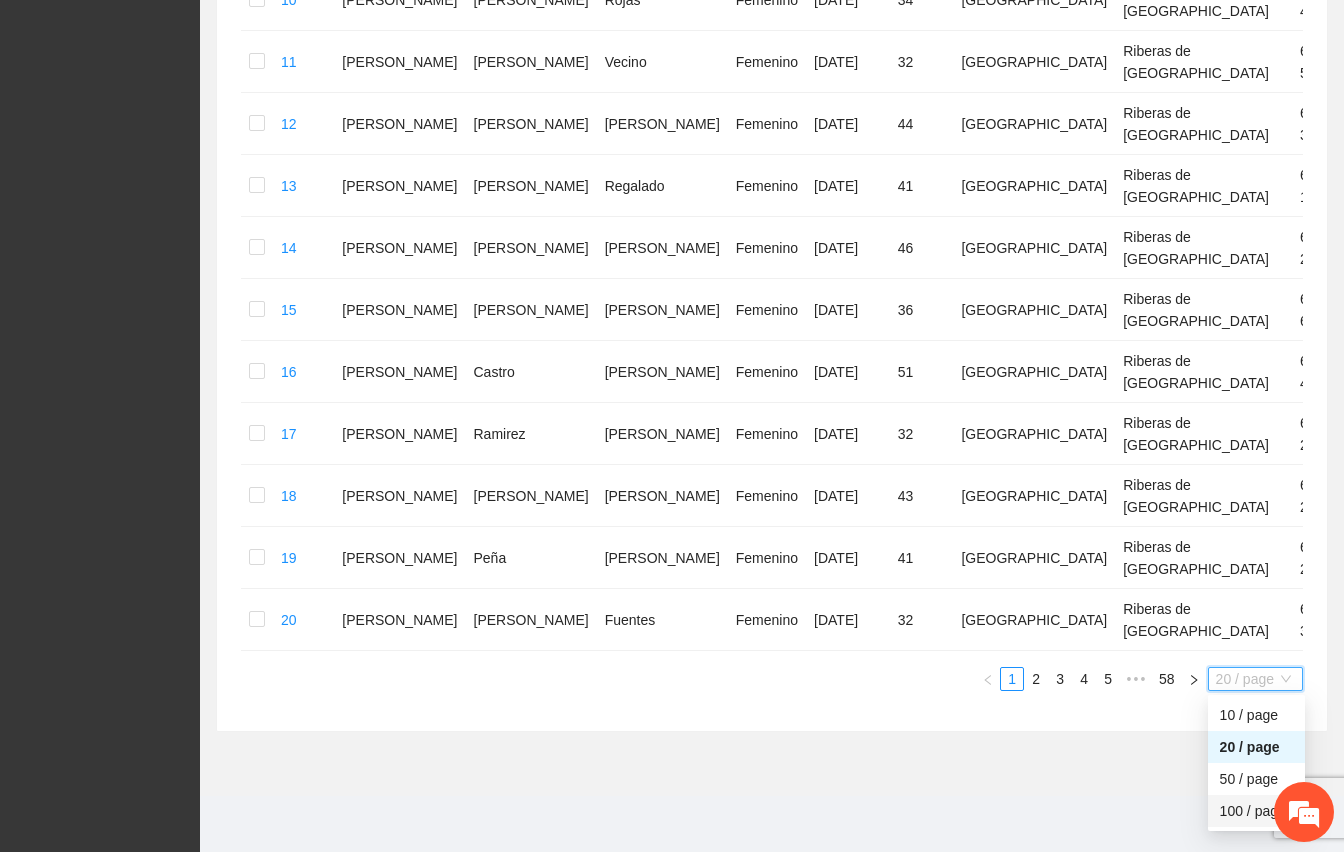 click on "100 / page" at bounding box center [1256, 811] 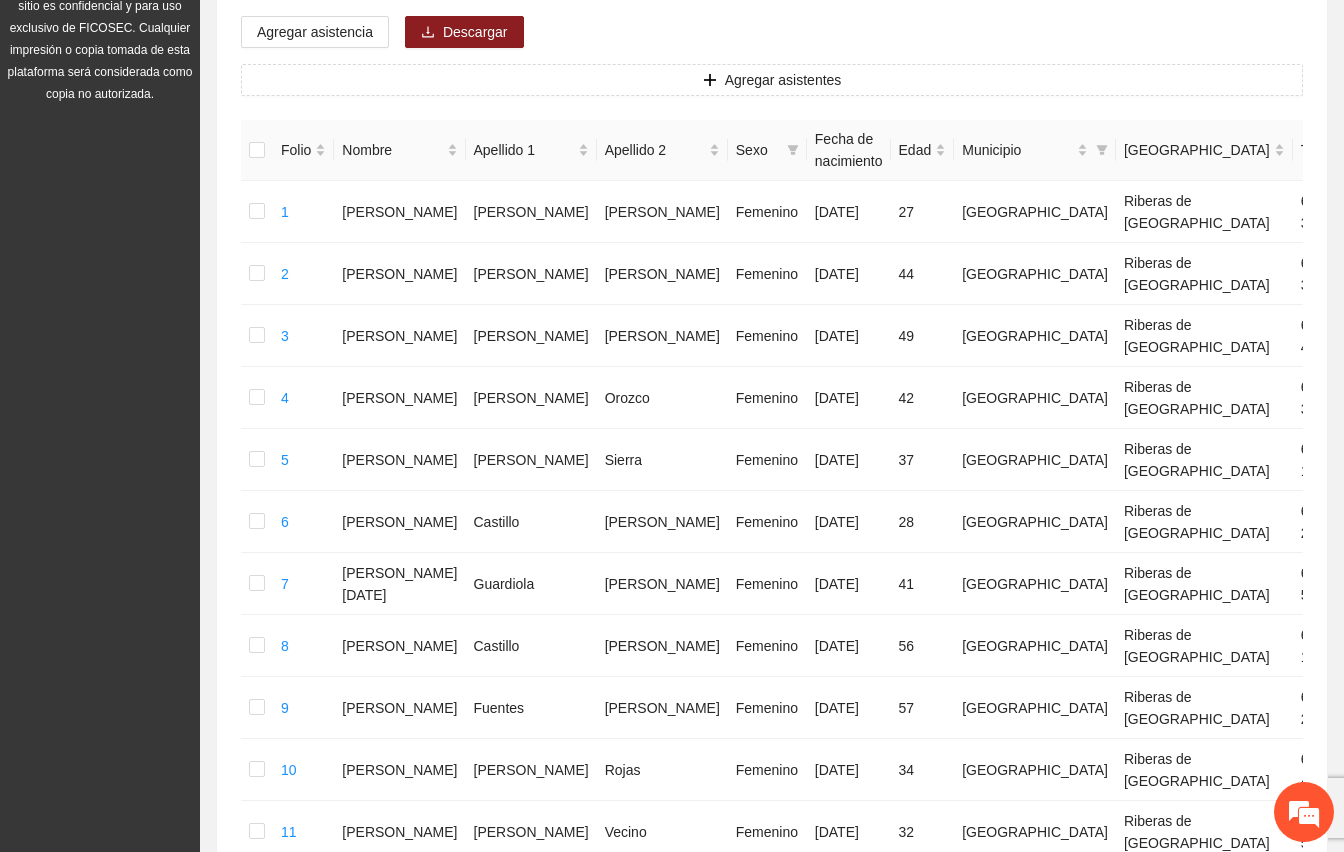 scroll, scrollTop: 0, scrollLeft: 0, axis: both 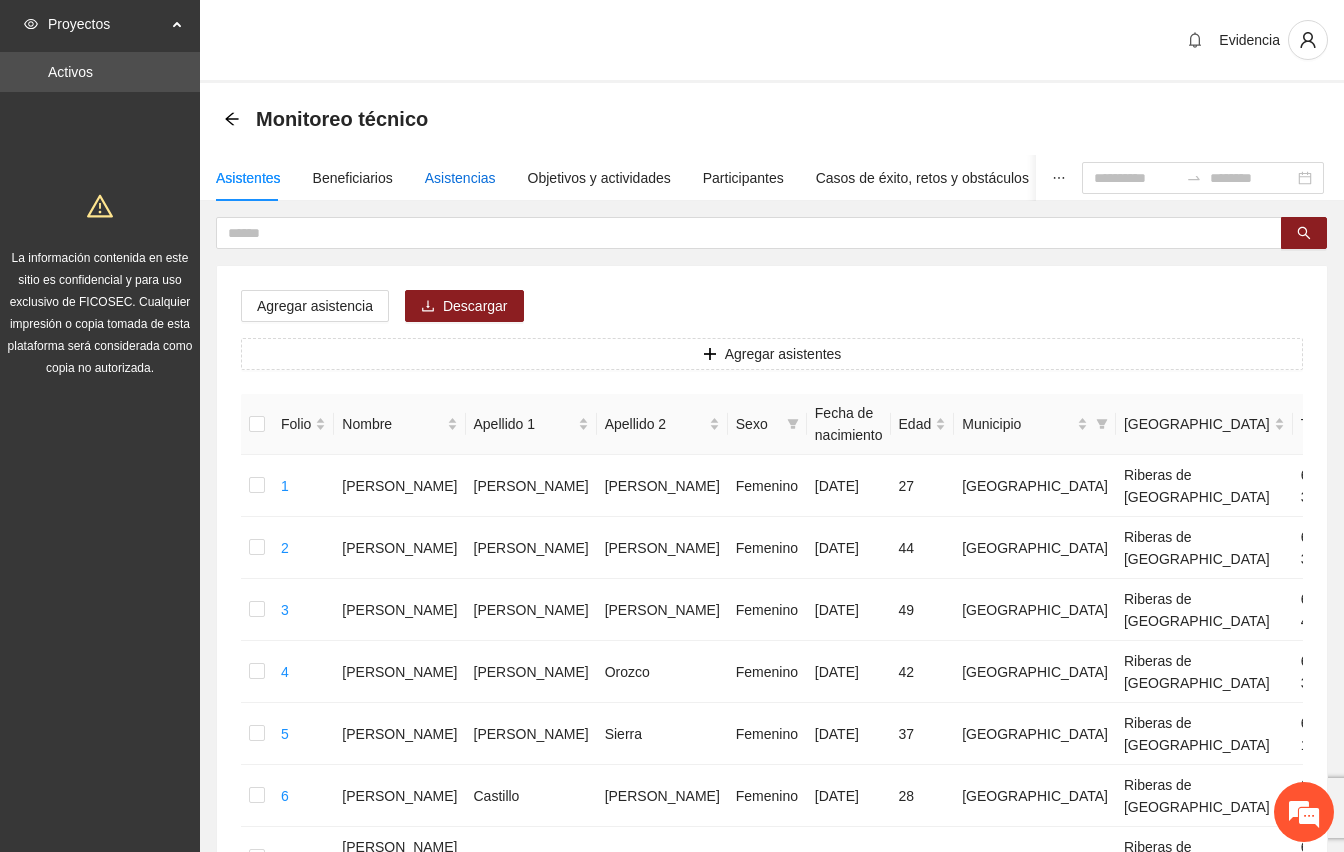 click on "Asistencias" at bounding box center [460, 178] 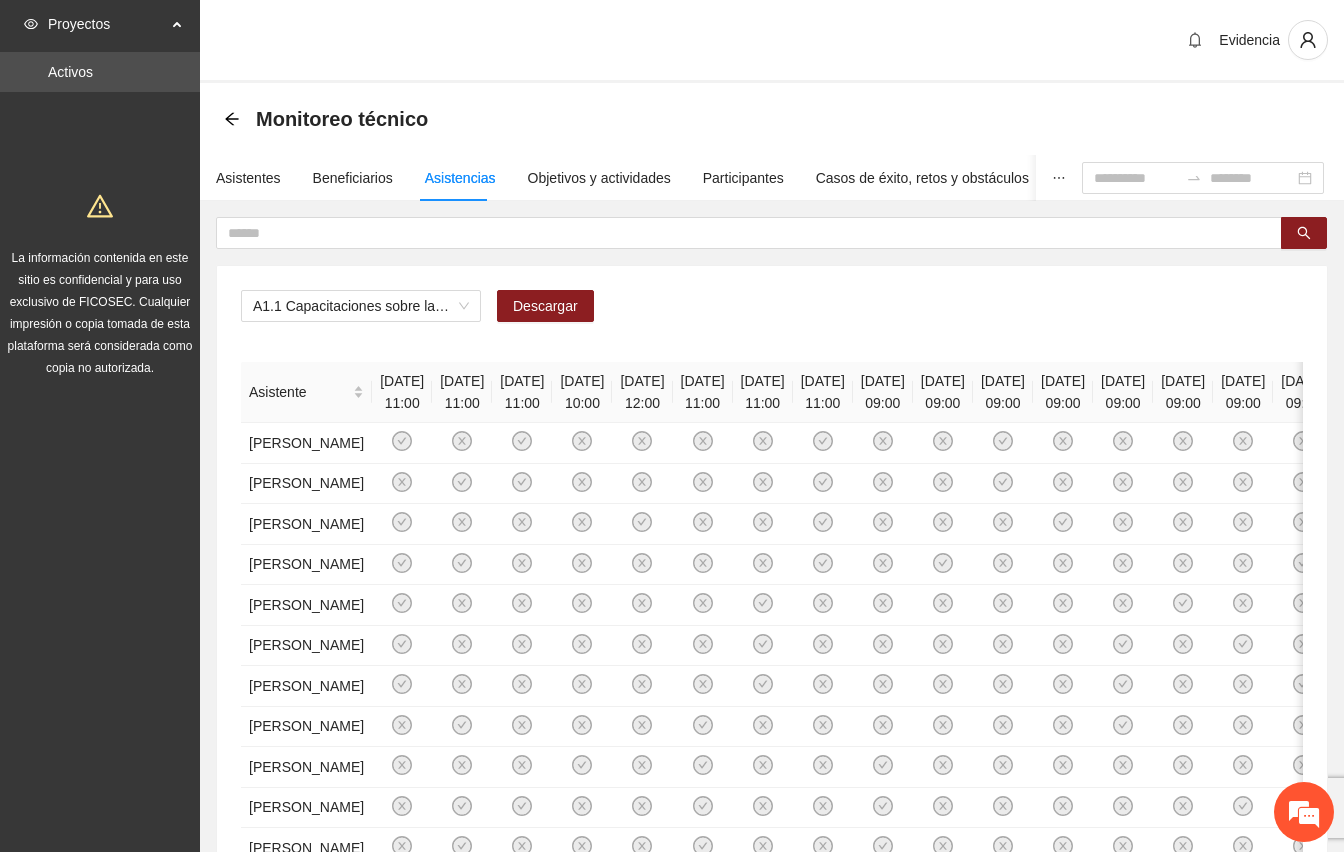 click on "Monitoreo técnico" at bounding box center (772, 119) 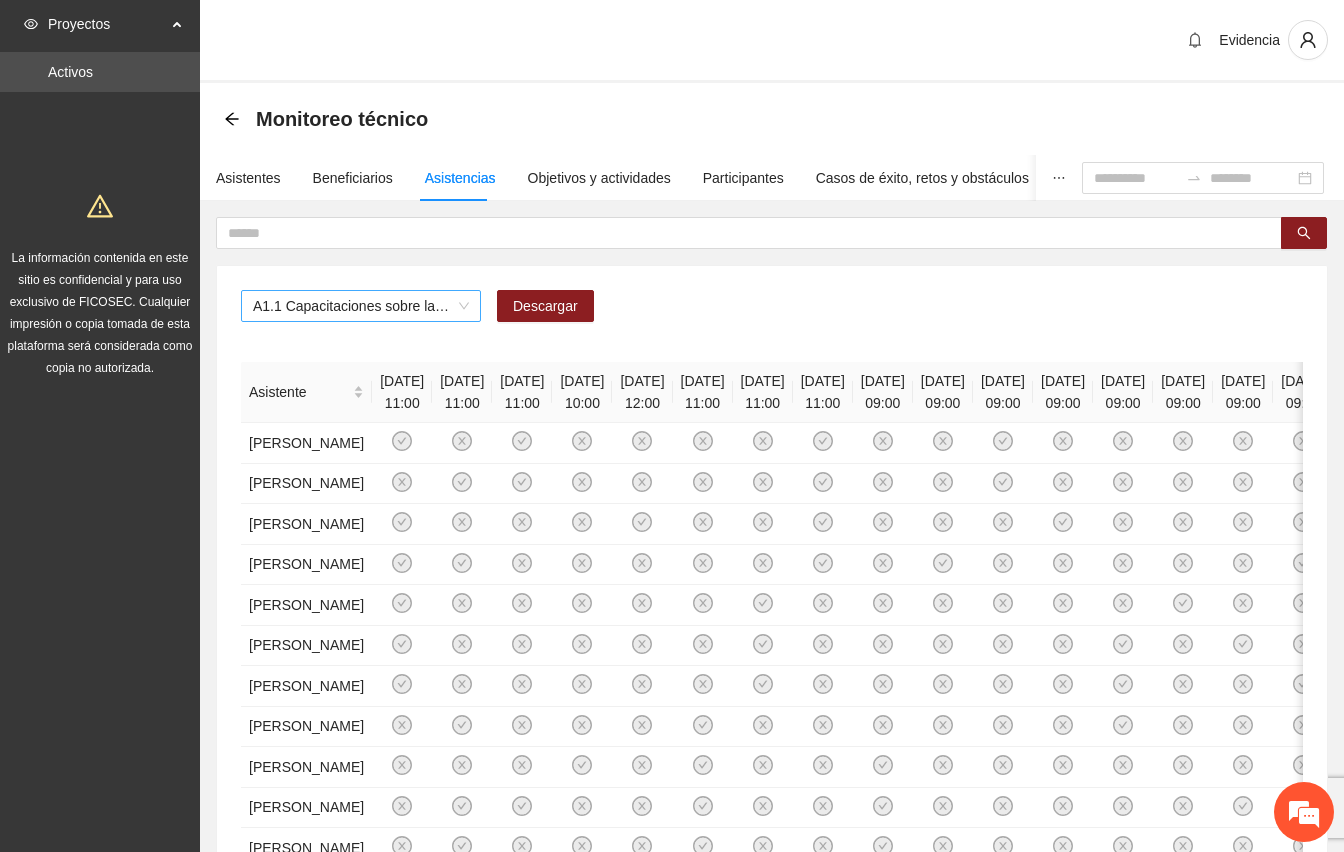 click on "A1.1 Capacitaciones sobre la metodología de funcionamiento familiar a promotoras/mentoras de [GEOGRAPHIC_DATA]  de etapa 1,2 y 3" at bounding box center (361, 306) 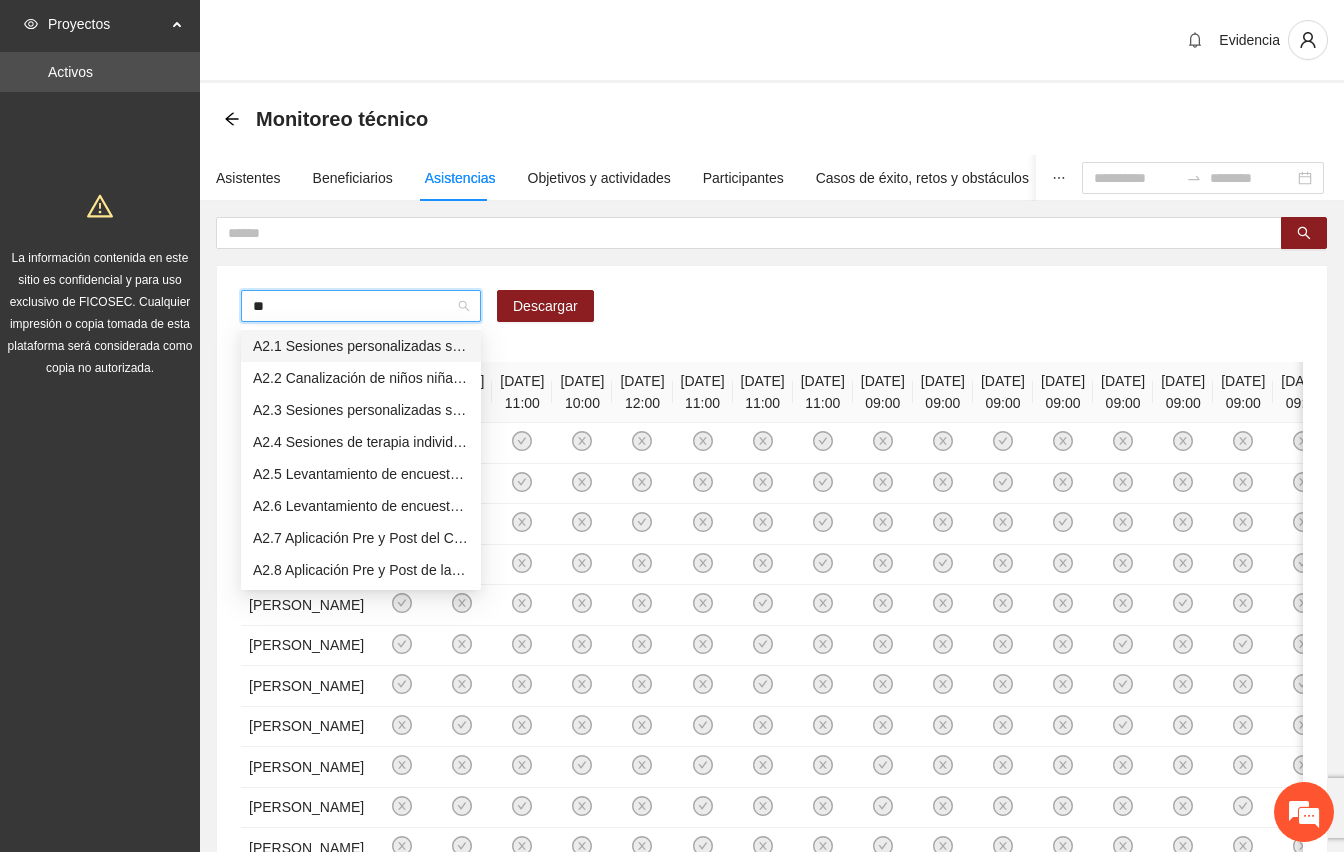 type on "***" 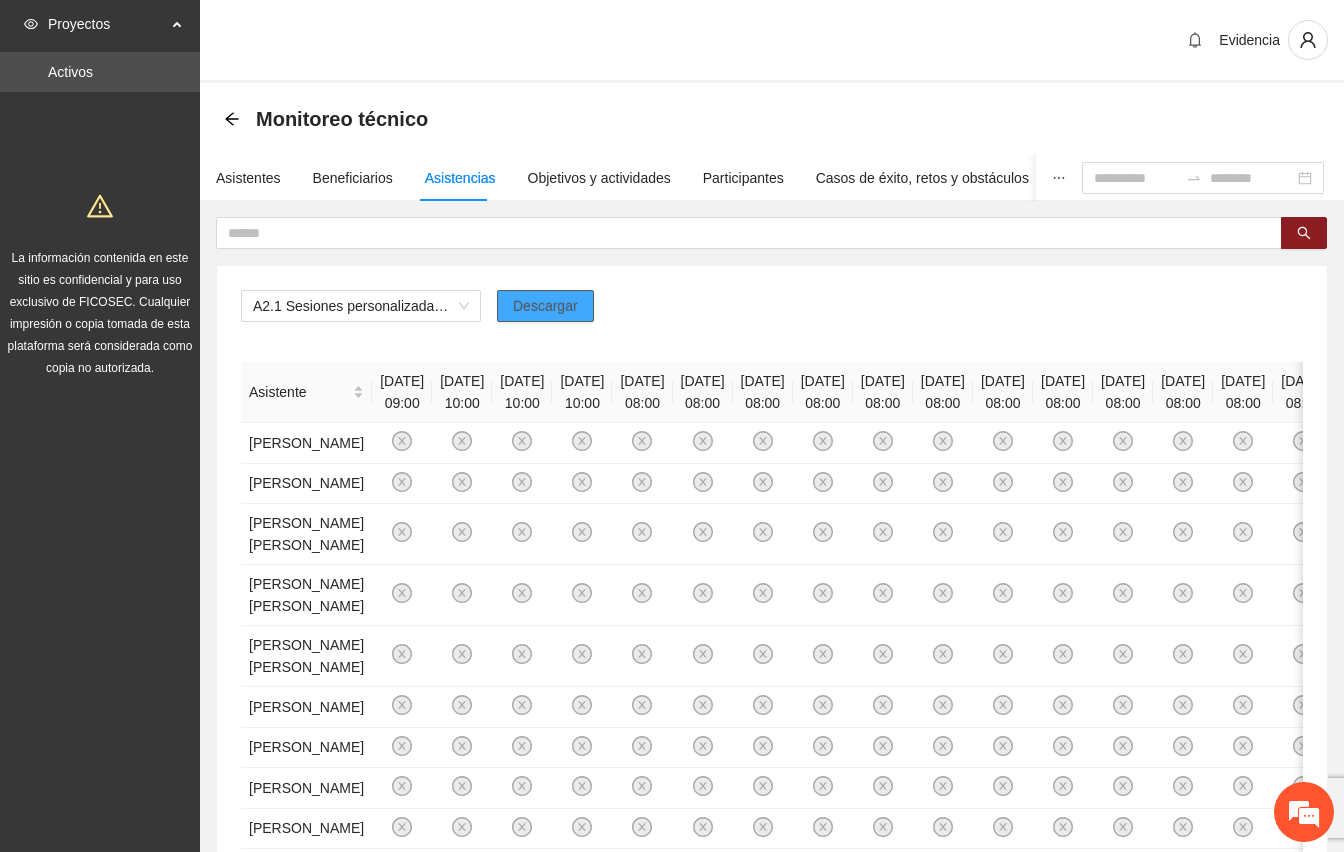 click on "Descargar" at bounding box center [545, 306] 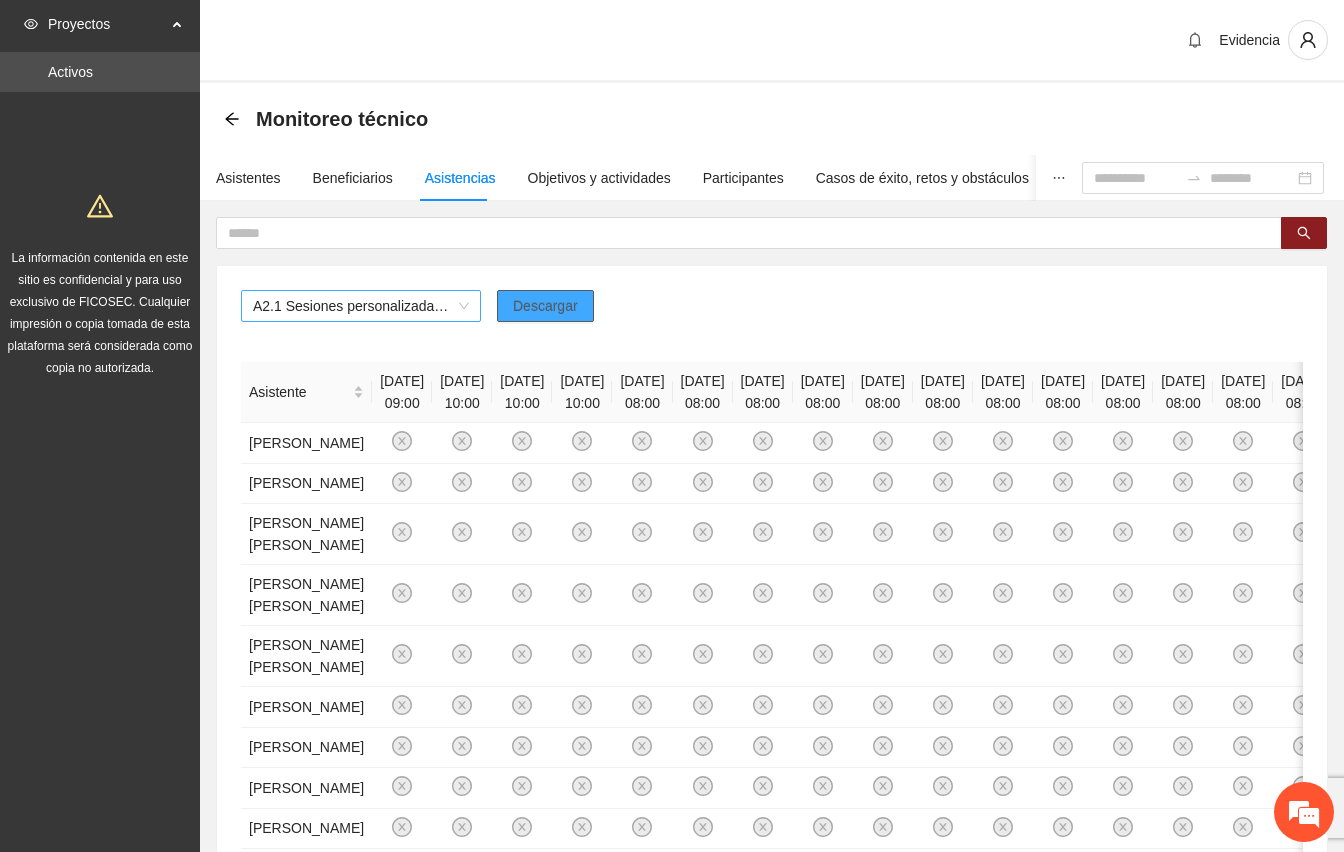 click on "A2.1 Sesiones  personalizadas sobre la metodología de Funcionamiento Familiar en los domicilios de las familias de [GEOGRAPHIC_DATA]" at bounding box center (361, 306) 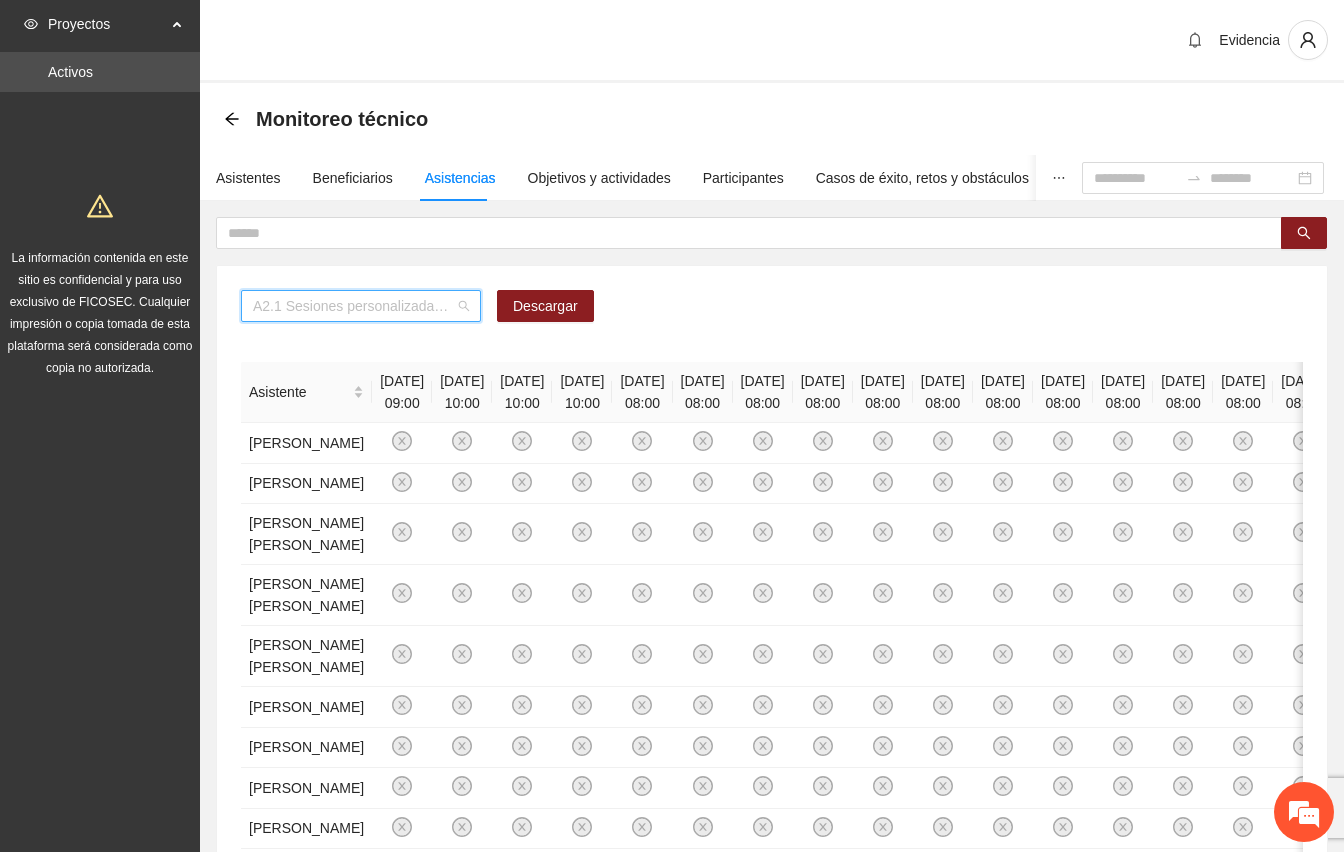 scroll, scrollTop: 512, scrollLeft: 0, axis: vertical 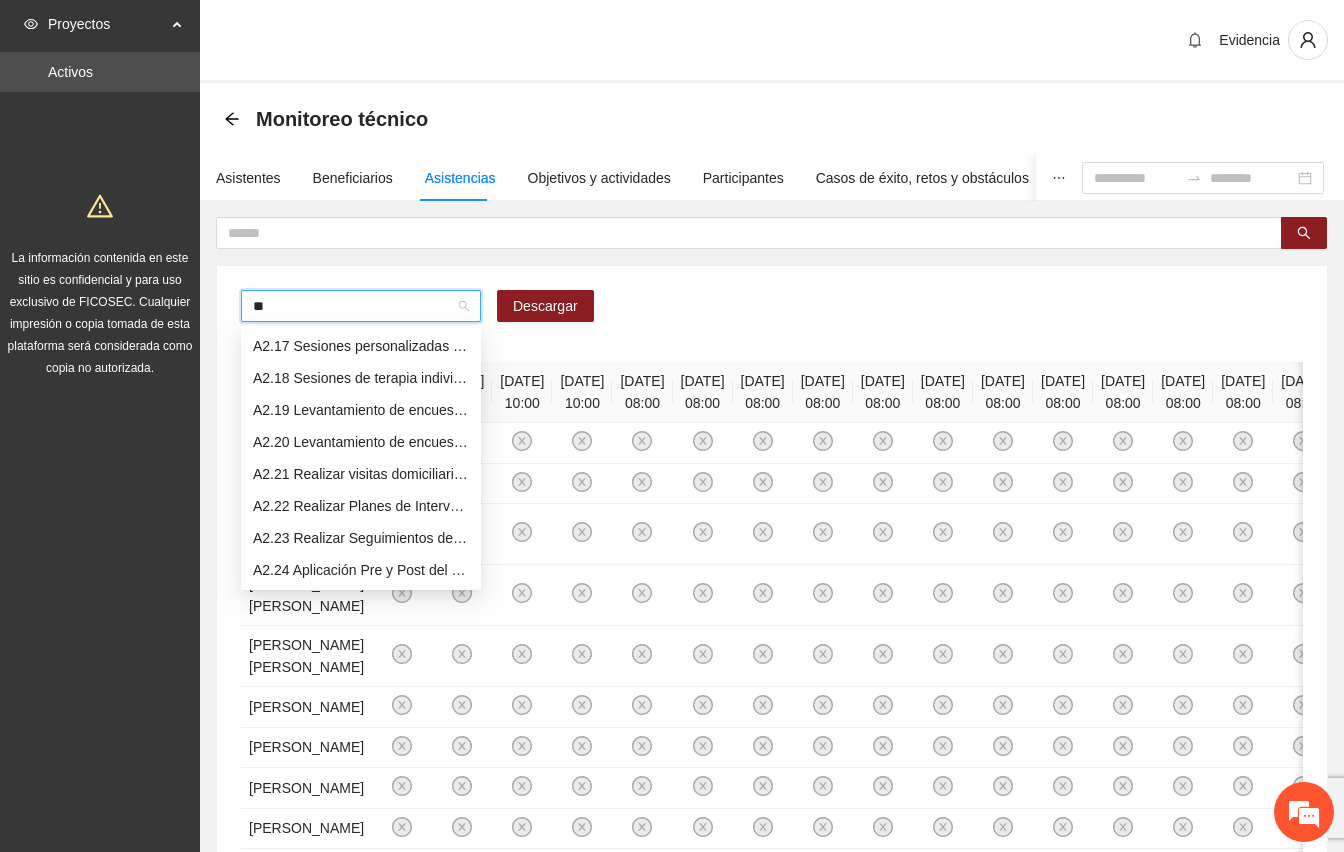 type on "***" 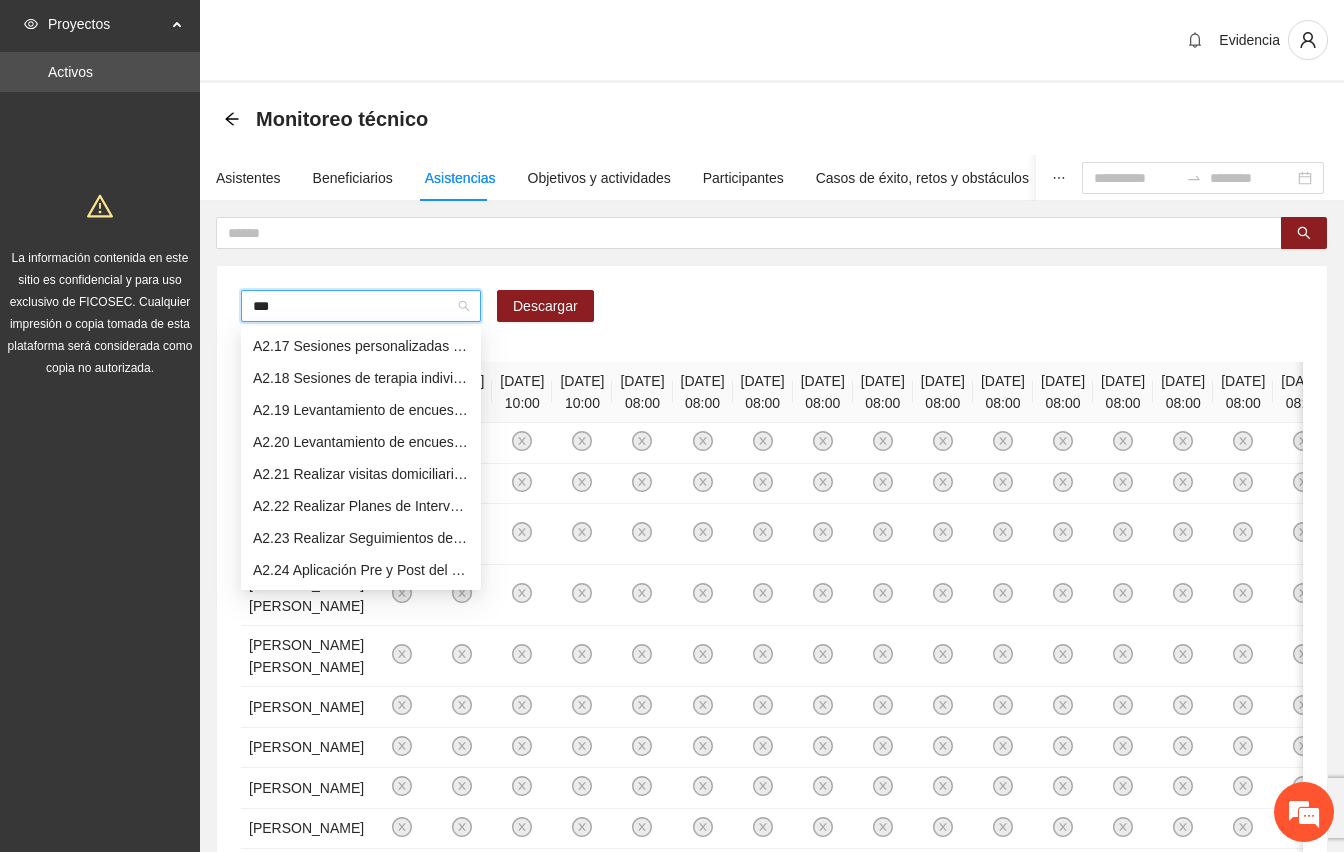 scroll, scrollTop: 0, scrollLeft: 0, axis: both 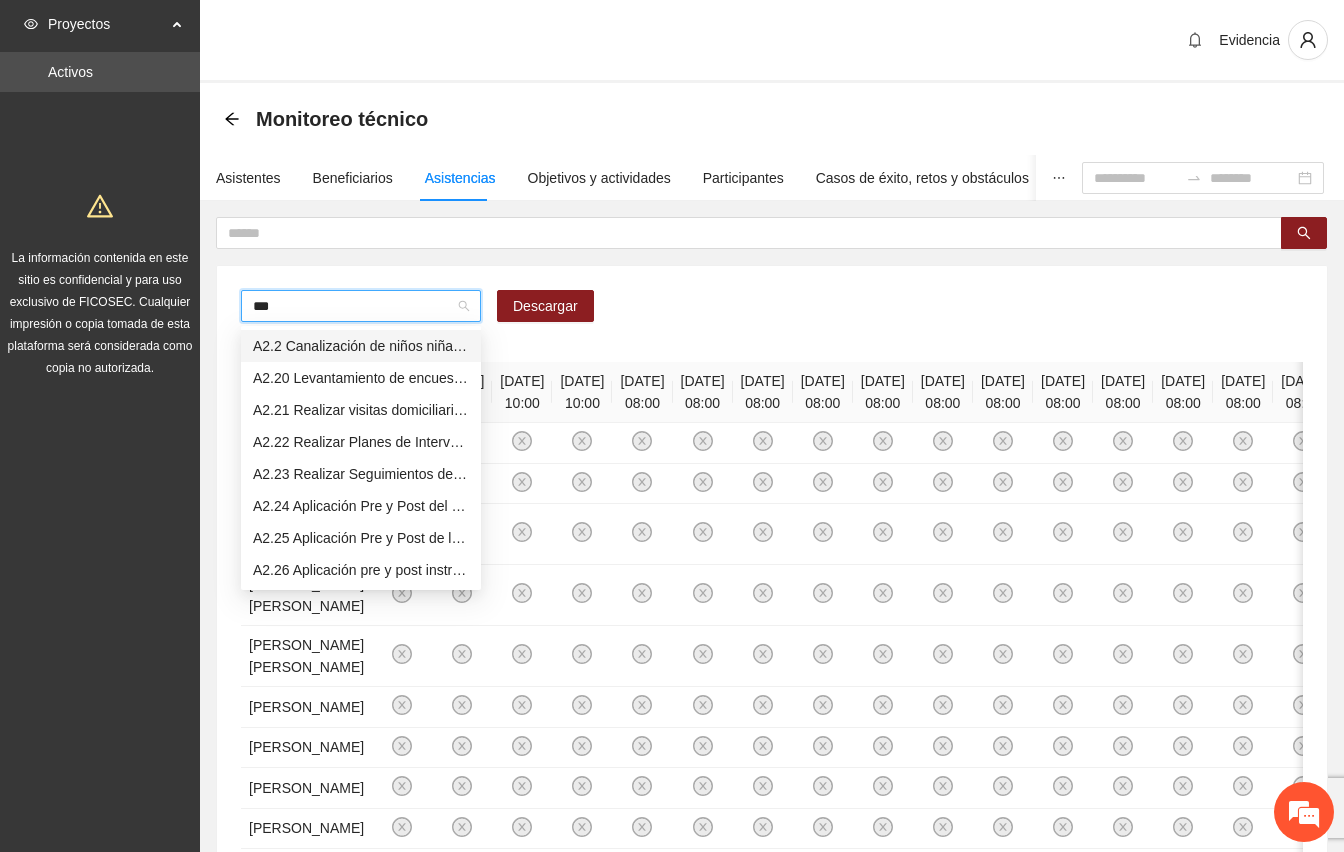 type 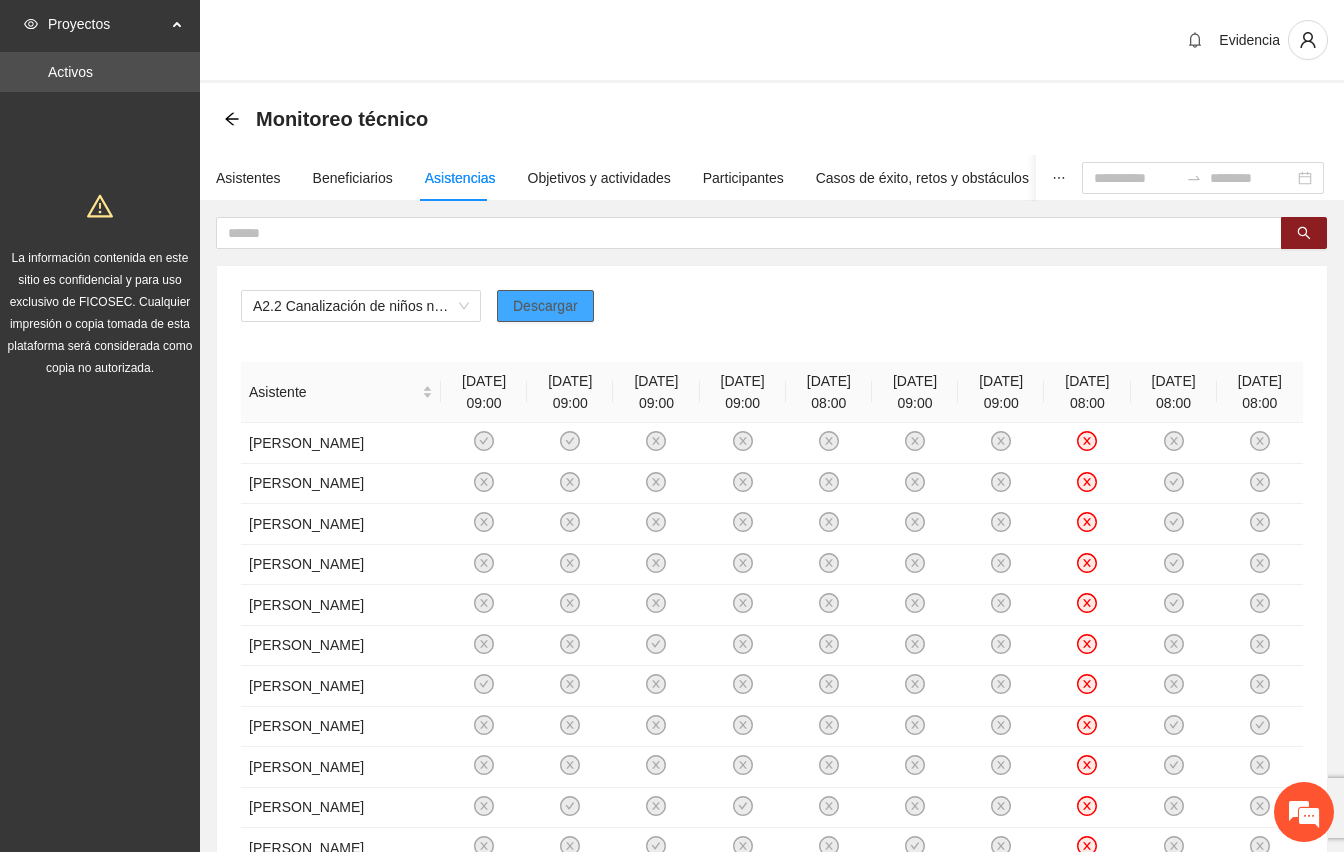 click on "Descargar" at bounding box center [545, 306] 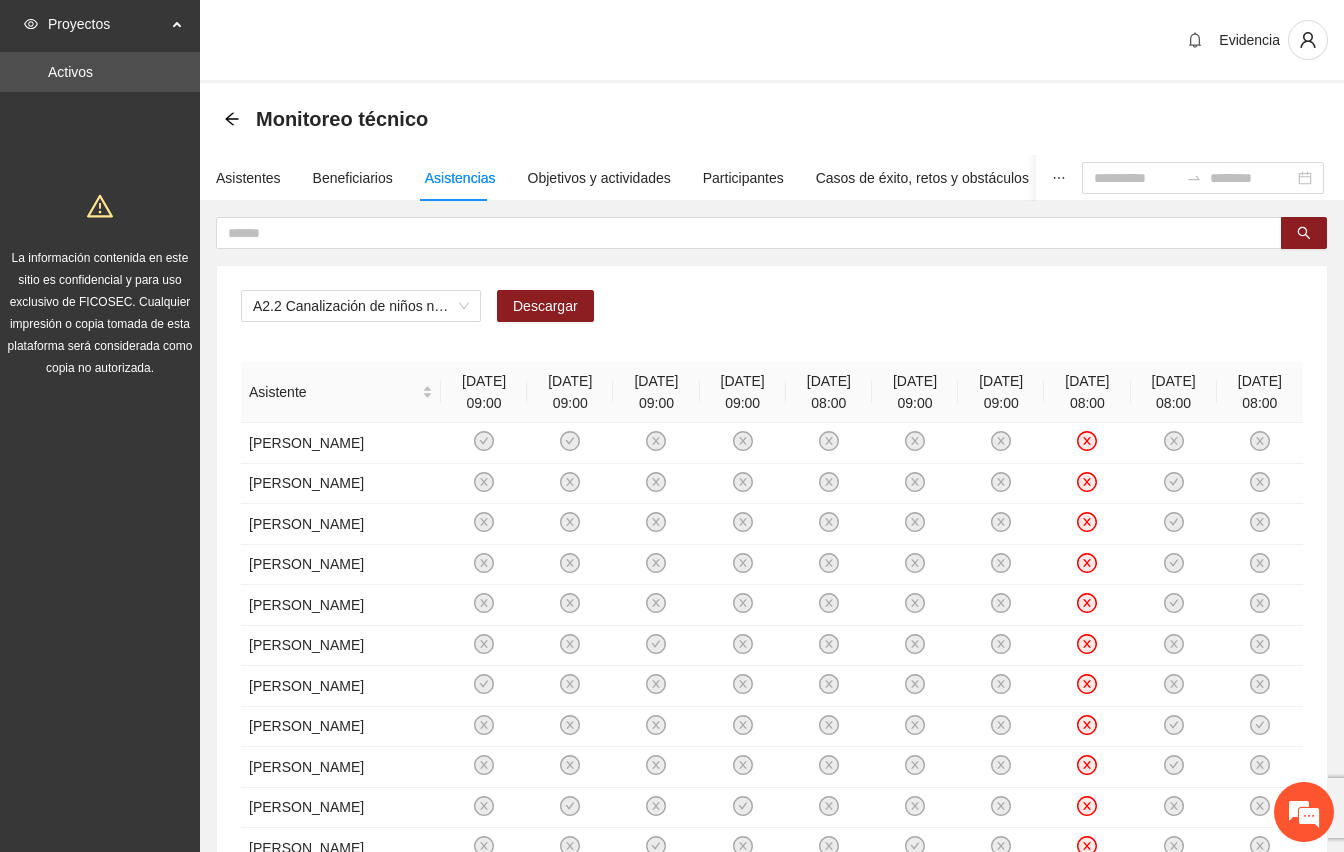 click on "A2.2 Canalización de niños niñas y adolescentes de [GEOGRAPHIC_DATA] a instituciones y organizaciones especializadas para la atención de situaciones de violencia y necesidades sociales
Descargar Asistente [DATE] 09:00 [DATE] 09:00 [DATE] 09:00 [DATE] 09:00 [DATE] 08:00 [DATE] 09:00 [DATE] 09:00 [DATE] 08:00 [DATE] 08:00 [DATE] 08:00                       [PERSON_NAME] [PERSON_NAME] [PERSON_NAME] [PERSON_NAME] Einer [PERSON_NAME] [PERSON_NAME] [PERSON_NAME] [PERSON_NAME] [PERSON_NAME] [PERSON_NAME] [PERSON_NAME] [PERSON_NAME] [PERSON_NAME] [PERSON_NAME] [PERSON_NAME] [PERSON_NAME] [PERSON_NAME] [PERSON_NAME] [PERSON_NAME] [PERSON_NAME] 1 2 3 20 / page" at bounding box center [772, 789] 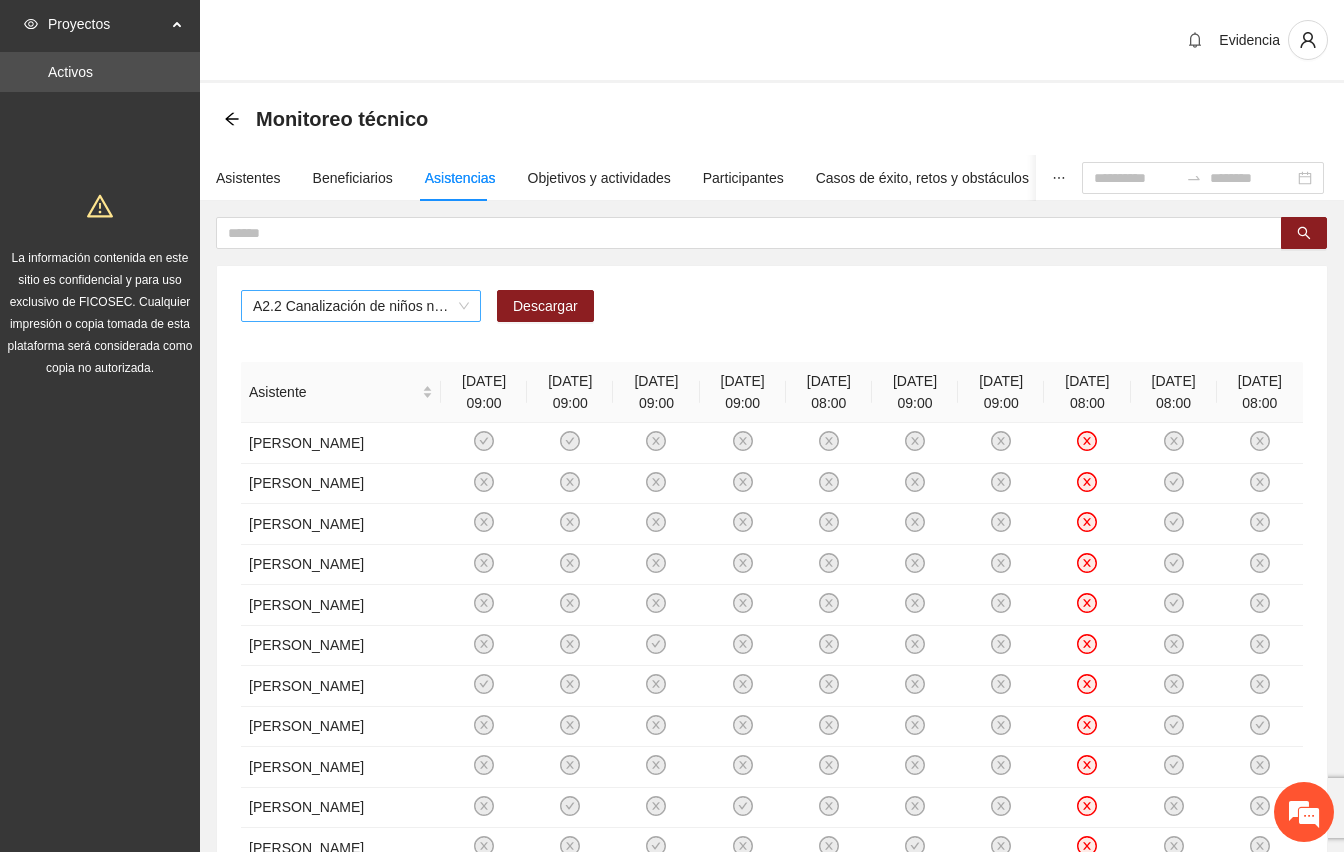 click on "A2.2 Canalización de niños niñas y adolescentes de [GEOGRAPHIC_DATA] a instituciones y organizaciones especializadas para la atención de situaciones de violencia y necesidades sociales" at bounding box center [361, 306] 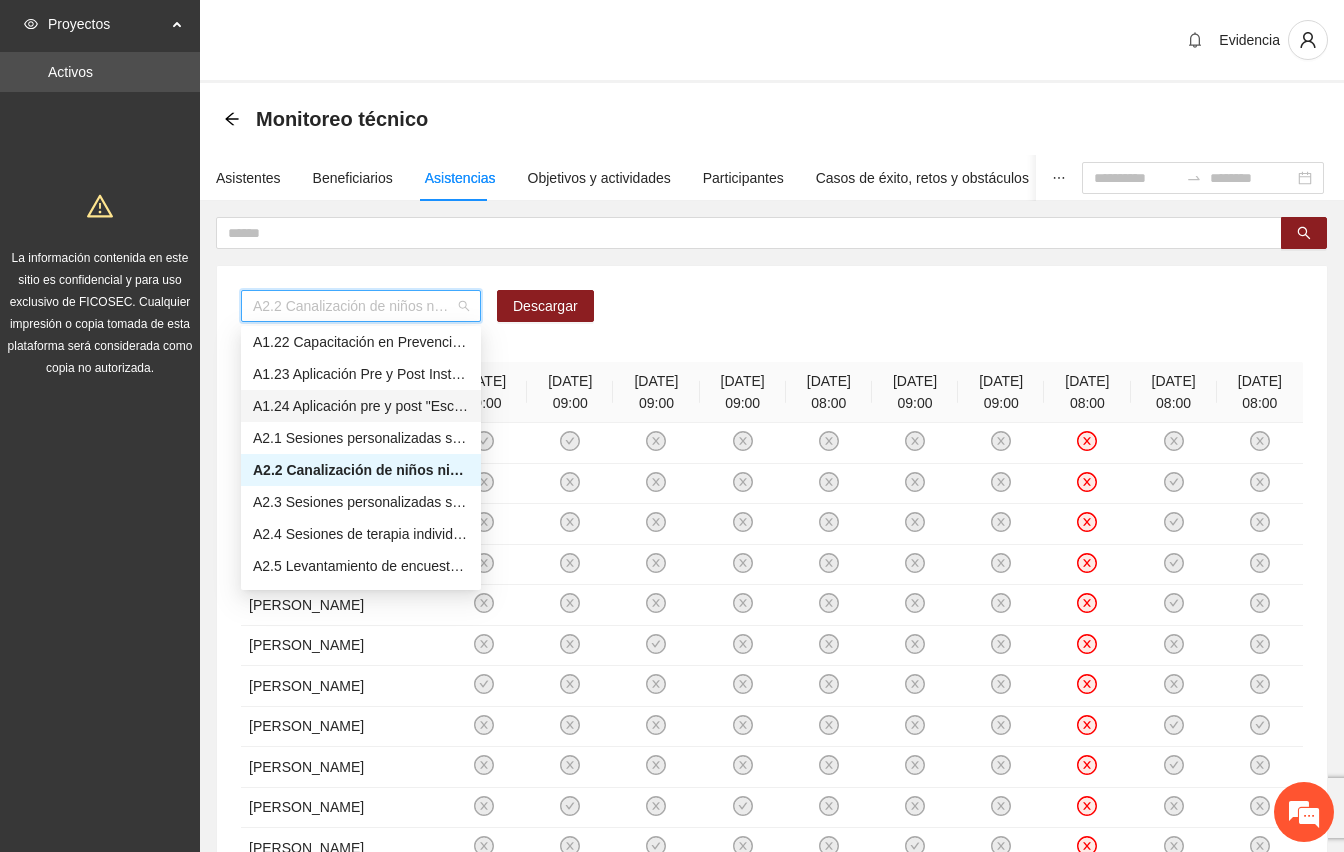 scroll, scrollTop: 809, scrollLeft: 0, axis: vertical 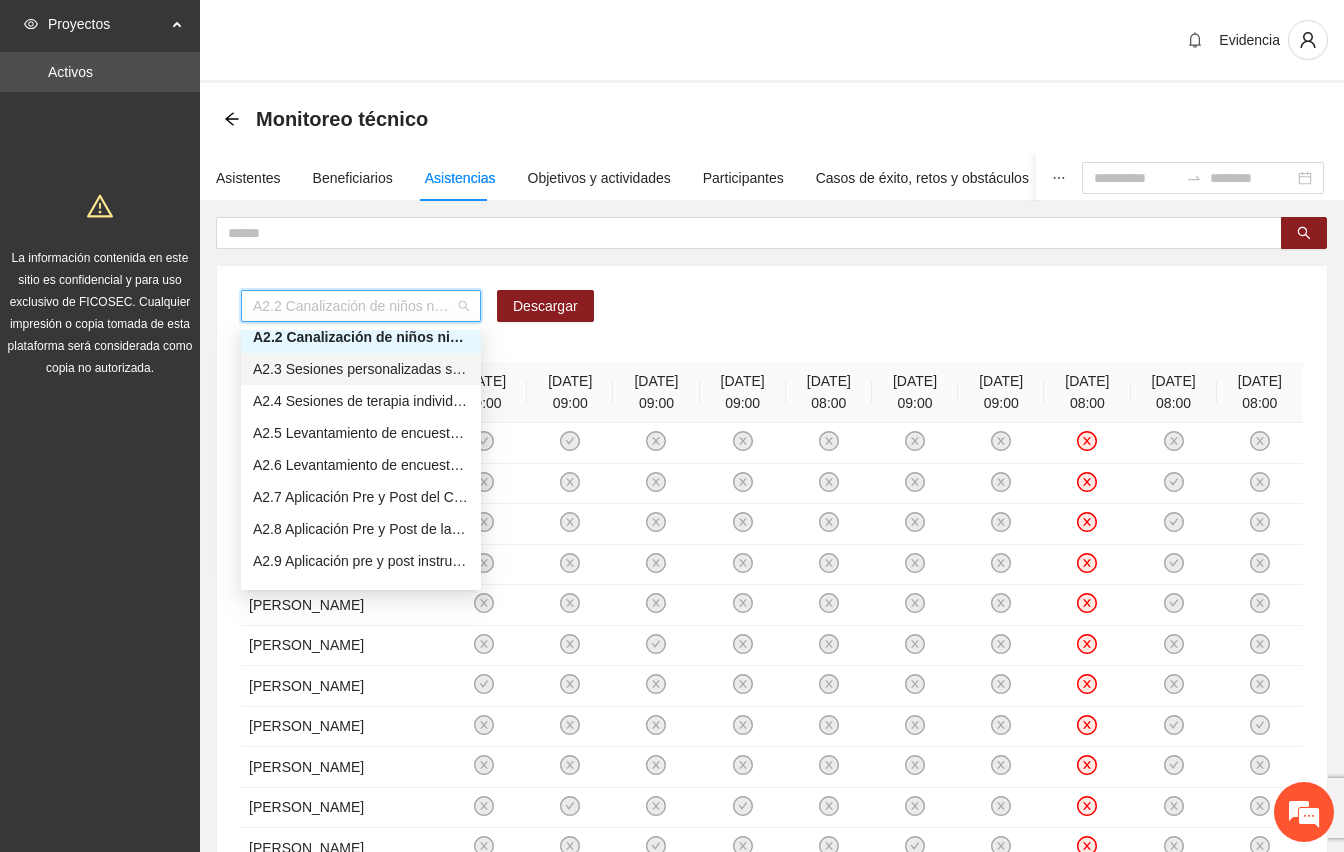 click on "A2.3 Sesiones personalizadas sobre fortalecimiento de factores de protección de la violencia en los domicilios de las familias de [GEOGRAPHIC_DATA]" at bounding box center (361, 369) 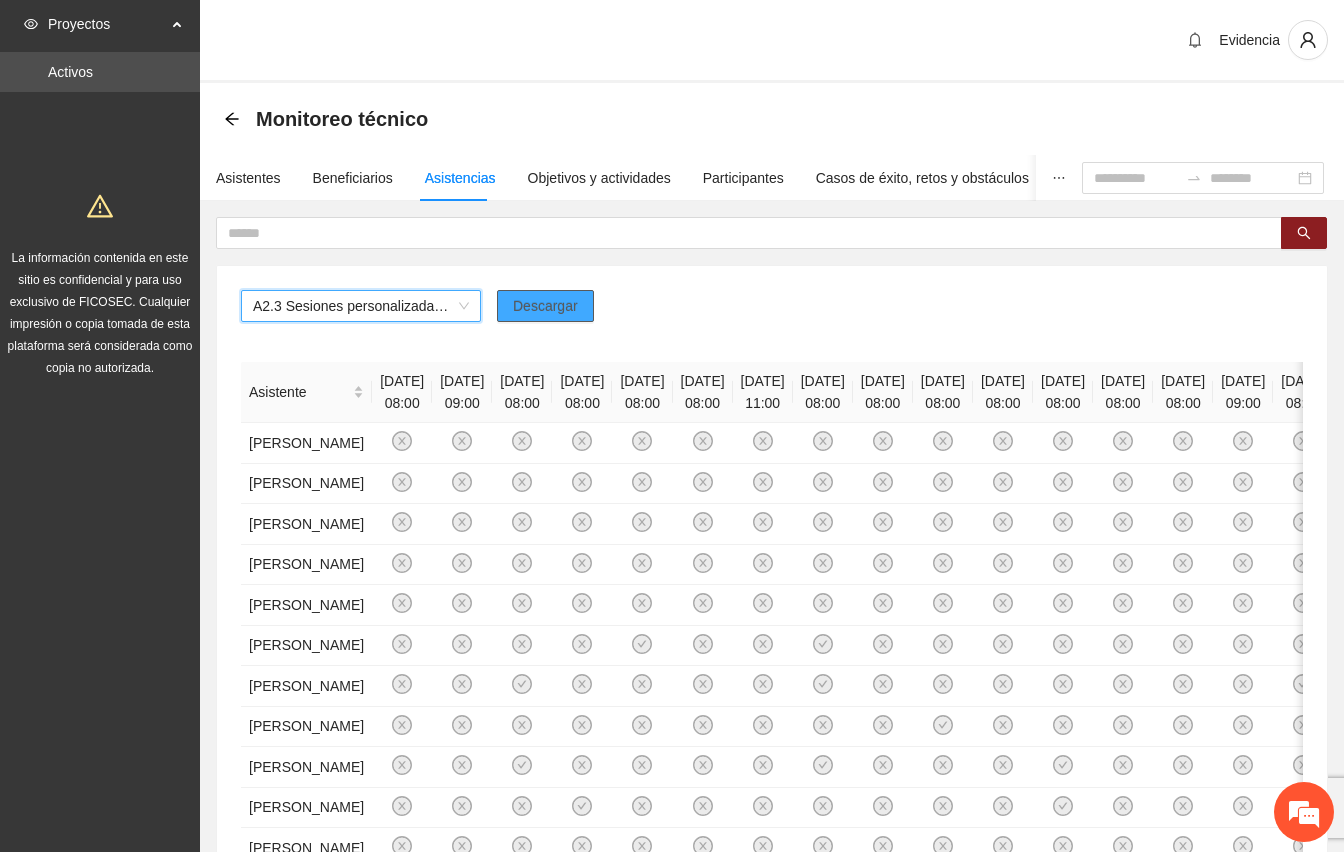 click on "Descargar" at bounding box center (545, 306) 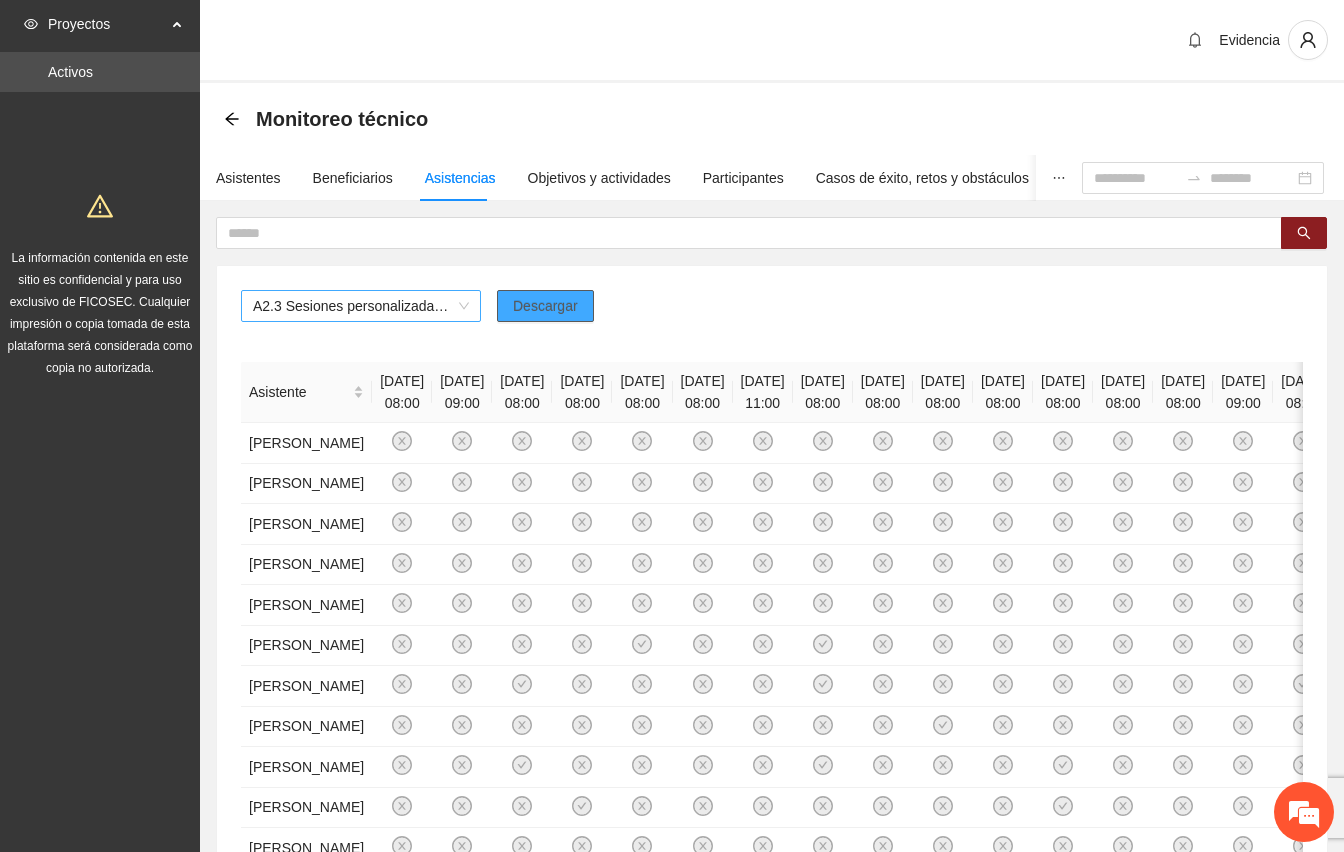 click on "A2.3 Sesiones personalizadas sobre fortalecimiento de factores de protección de la violencia en los domicilios de las familias de [GEOGRAPHIC_DATA]" at bounding box center [361, 306] 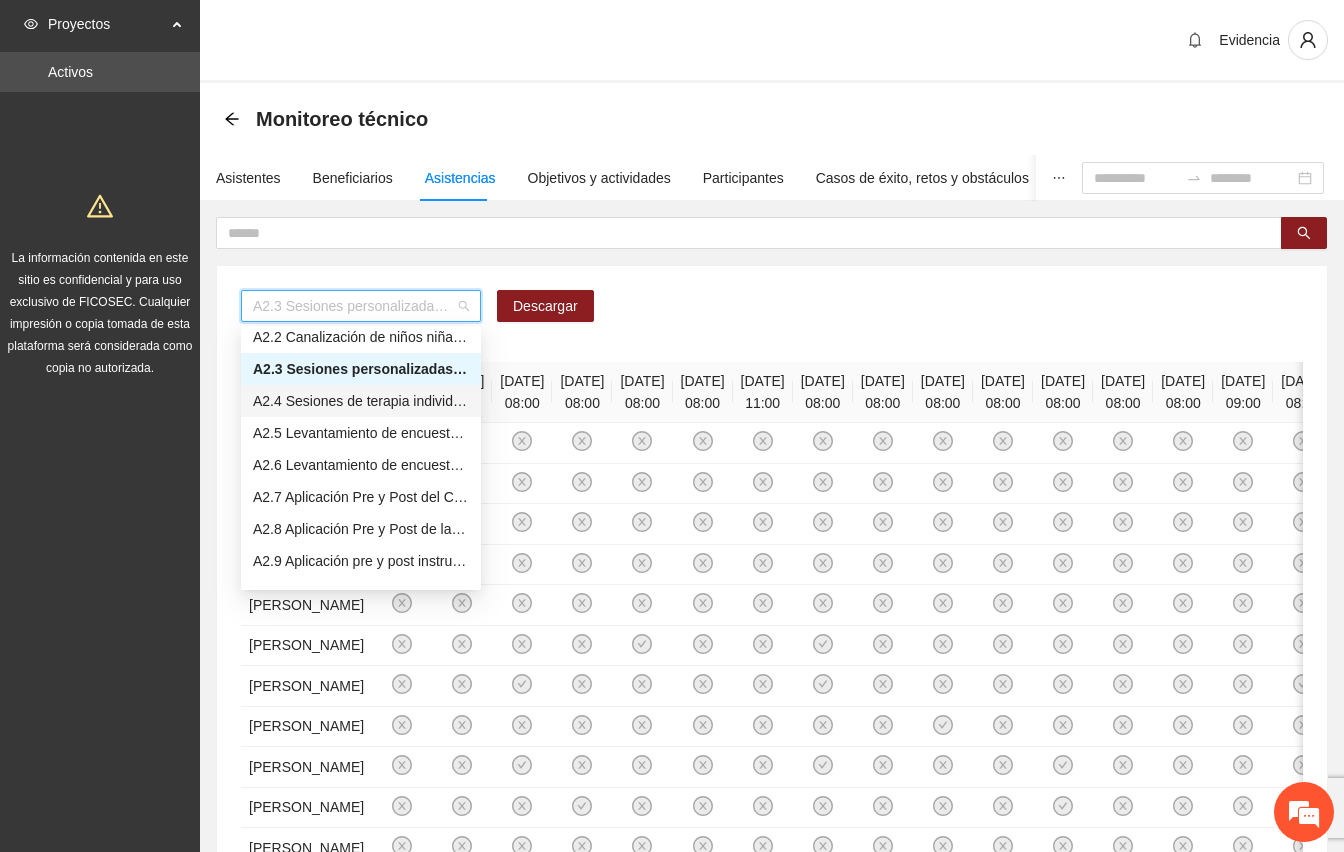 click on "A2.4 Sesiones de terapia individual para madres , padres, tutora o tutor de familia en [GEOGRAPHIC_DATA]" at bounding box center [361, 401] 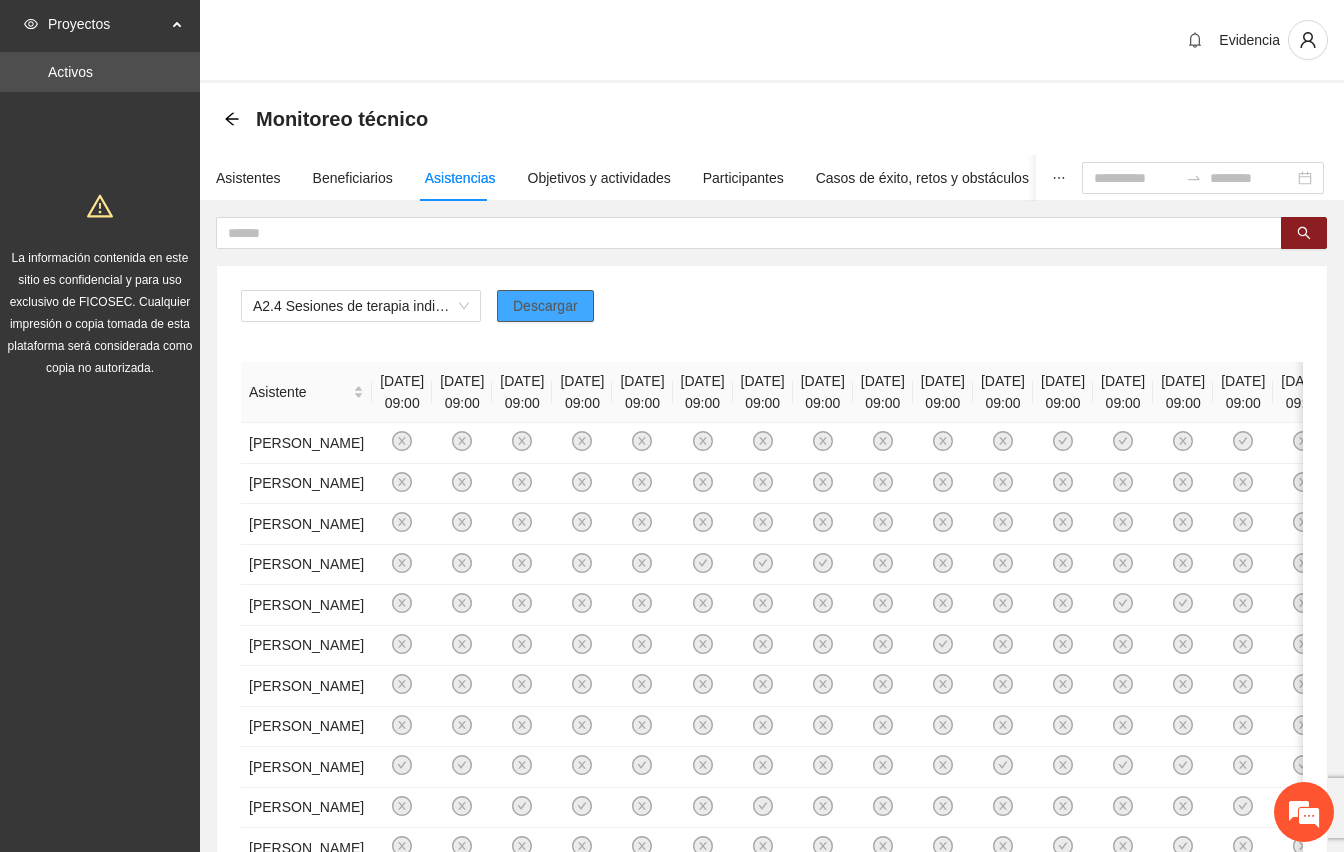 click on "Descargar" at bounding box center [545, 306] 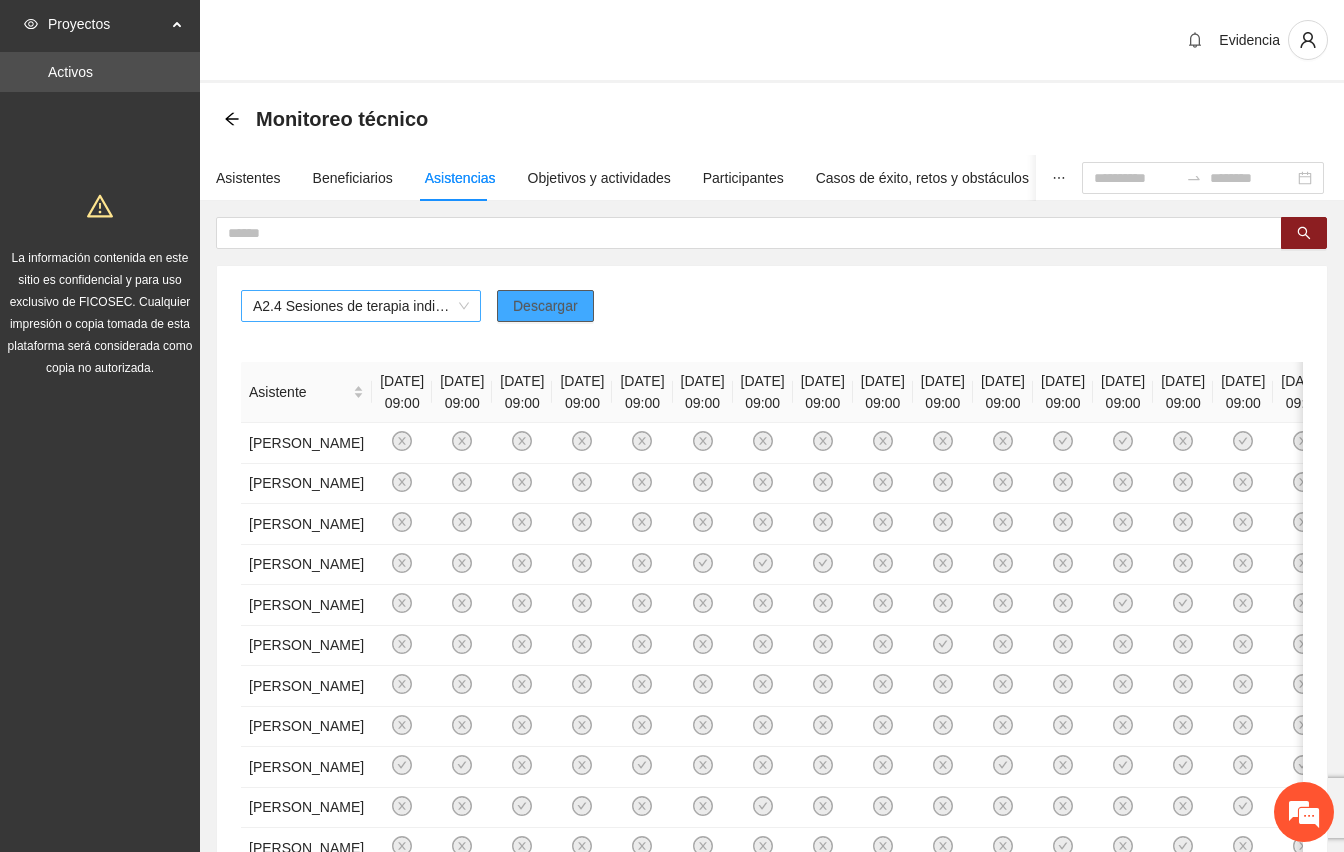 click on "A2.4 Sesiones de terapia individual para madres , padres, tutora o tutor de familia en [GEOGRAPHIC_DATA]" at bounding box center [361, 306] 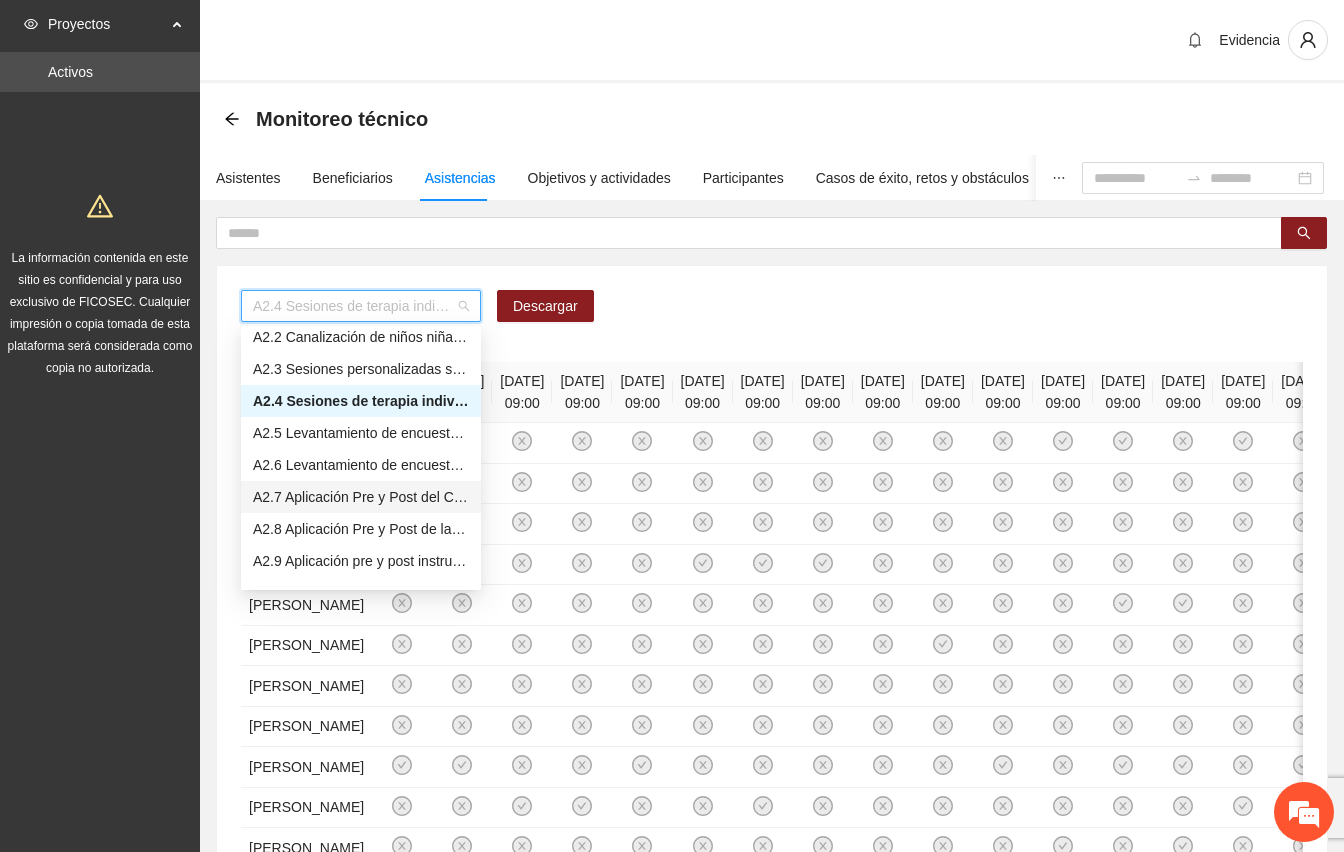 click on "A2.7 Aplicación Pre y Post del Cuestionario de Capacidades y Dificultades a NNA  - [GEOGRAPHIC_DATA]" at bounding box center [361, 497] 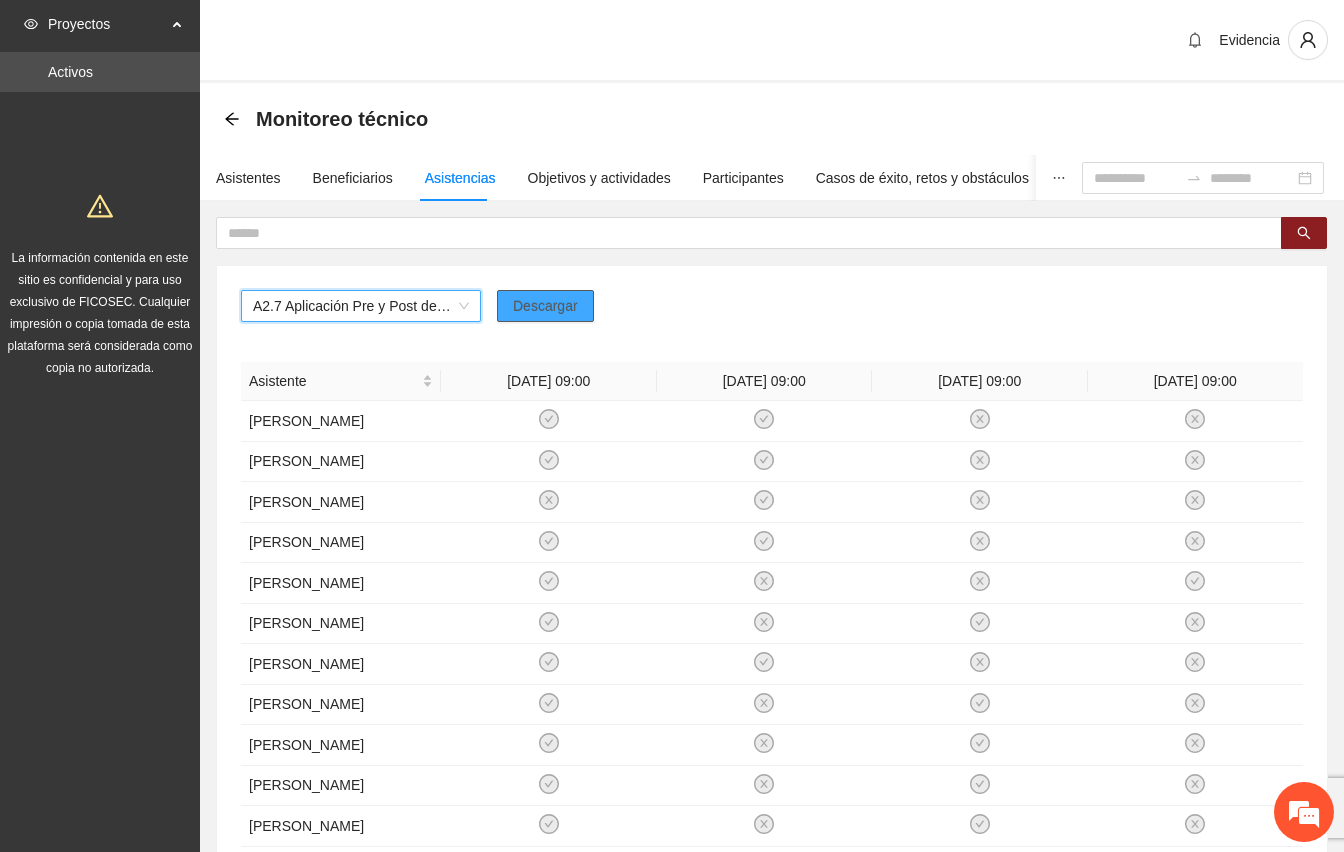 click on "Descargar" at bounding box center (545, 306) 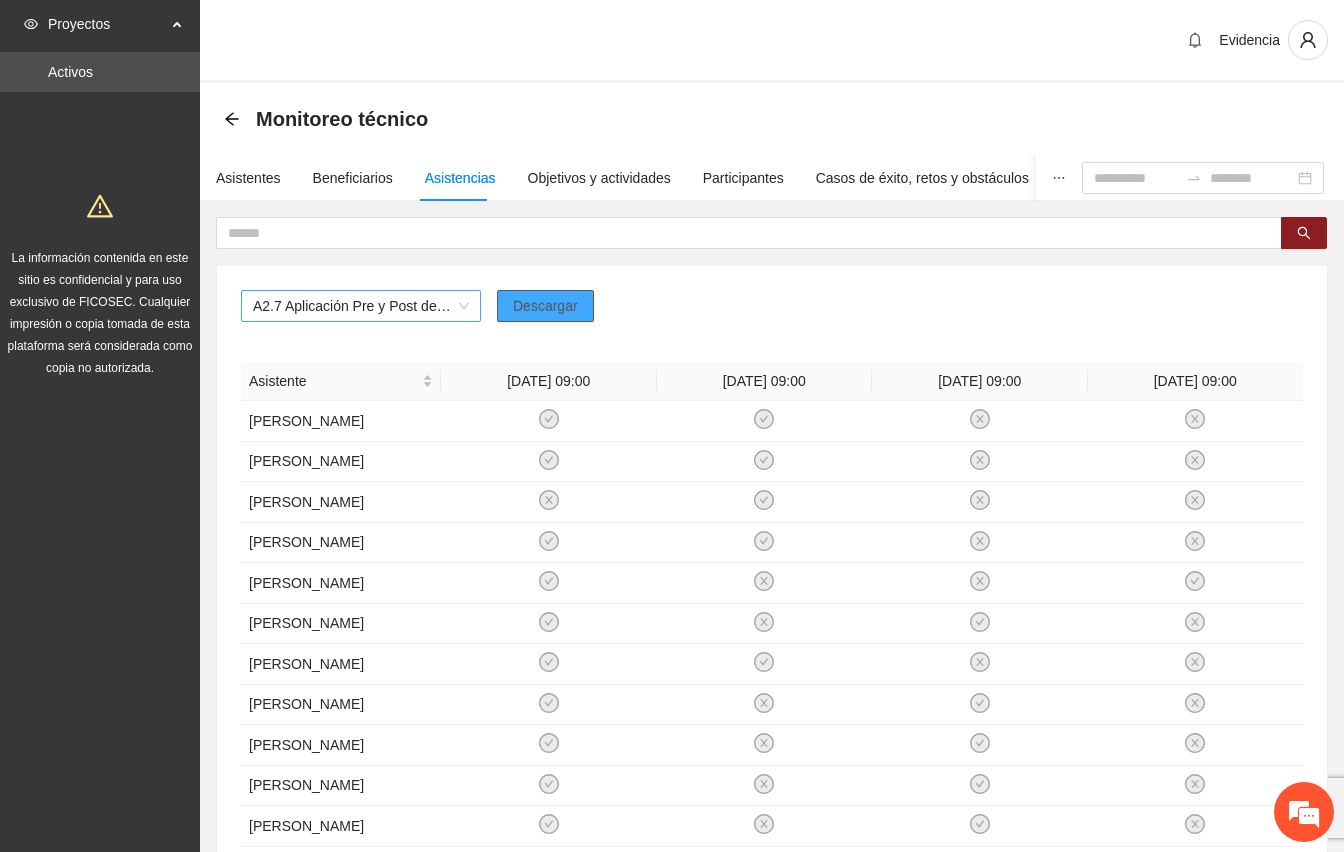 click on "A2.7 Aplicación Pre y Post del Cuestionario de Capacidades y Dificultades a NNA  - [GEOGRAPHIC_DATA]" at bounding box center [361, 306] 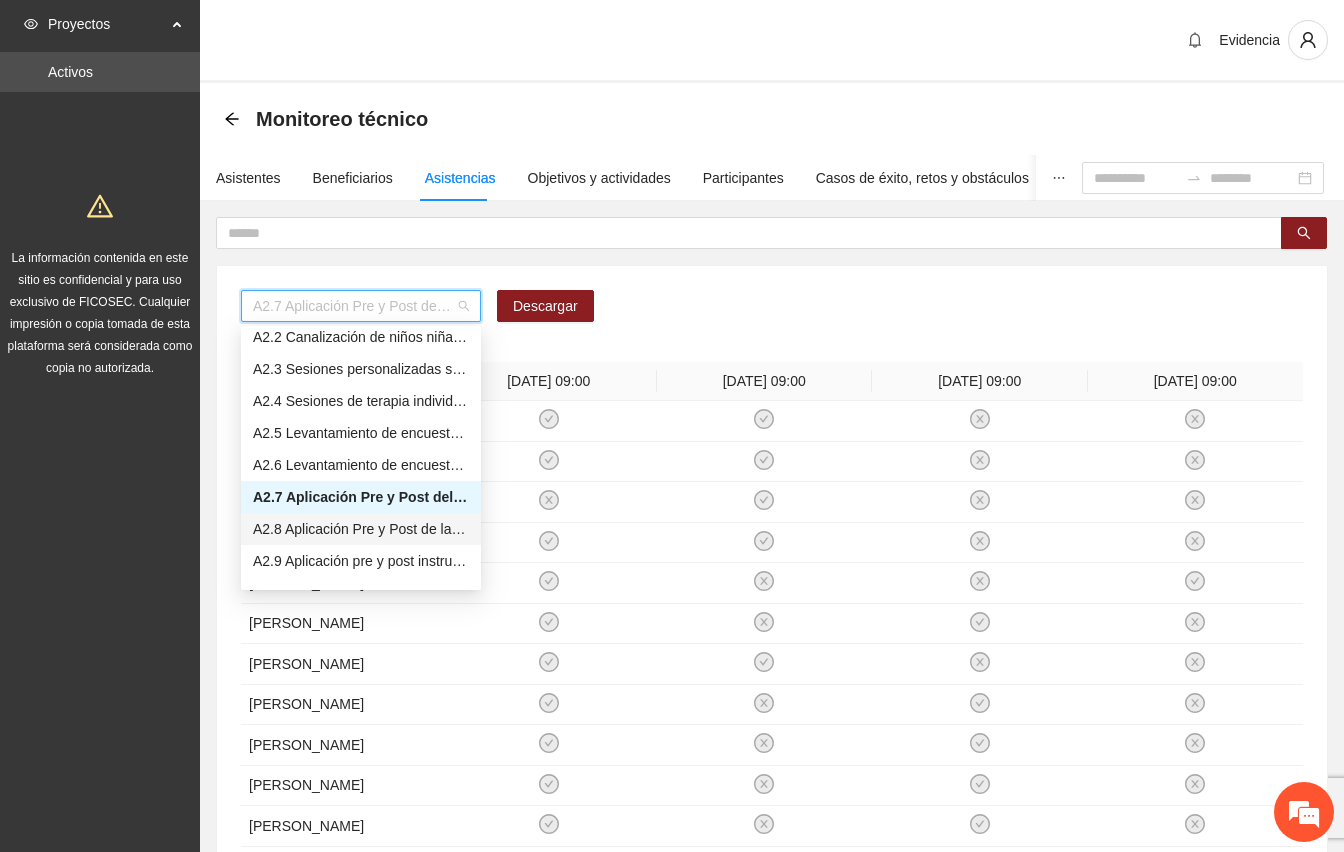click on "A2.8 Aplicación Pre y Post de la Encuesta de Factores Protectores en Español  - [GEOGRAPHIC_DATA]" at bounding box center (361, 529) 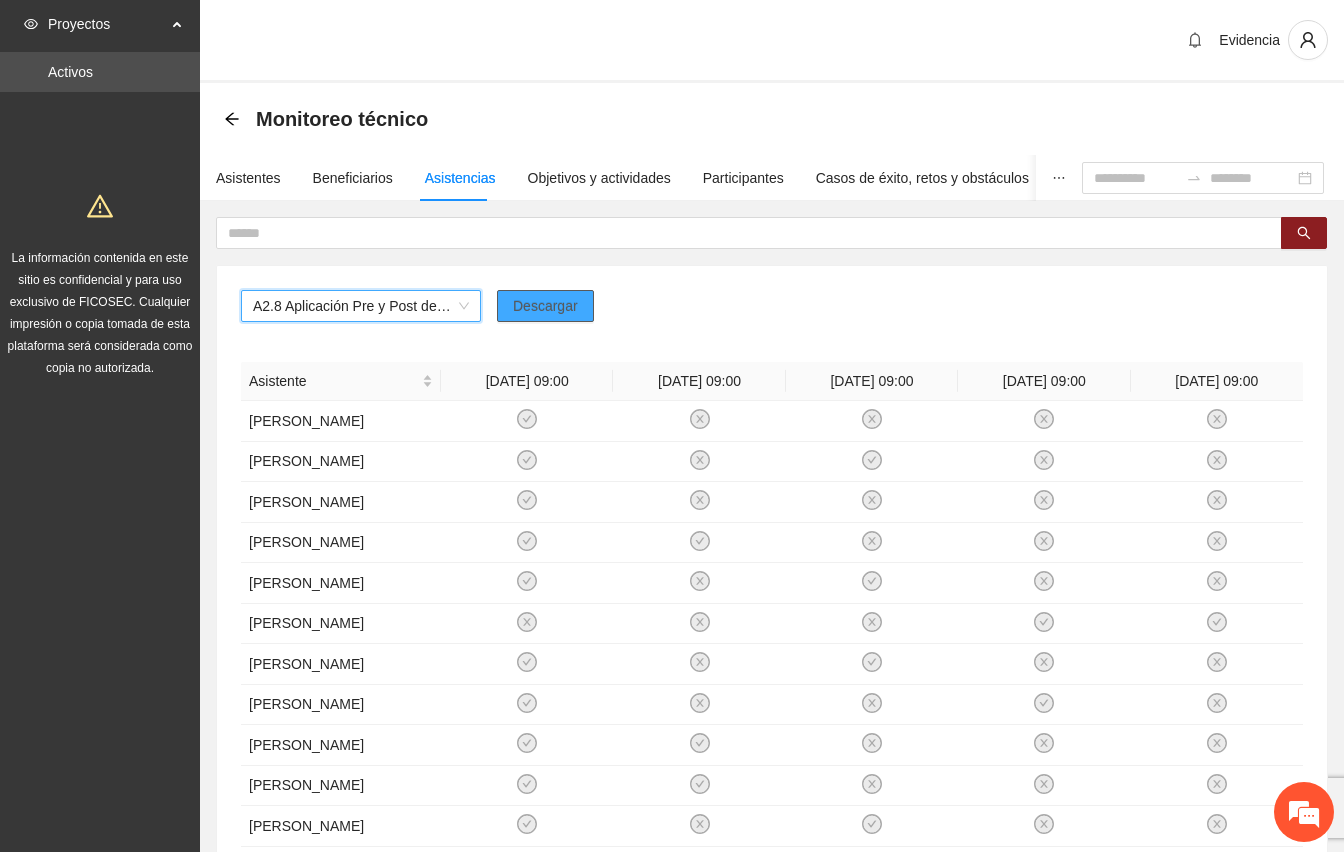 click on "Descargar" at bounding box center [545, 306] 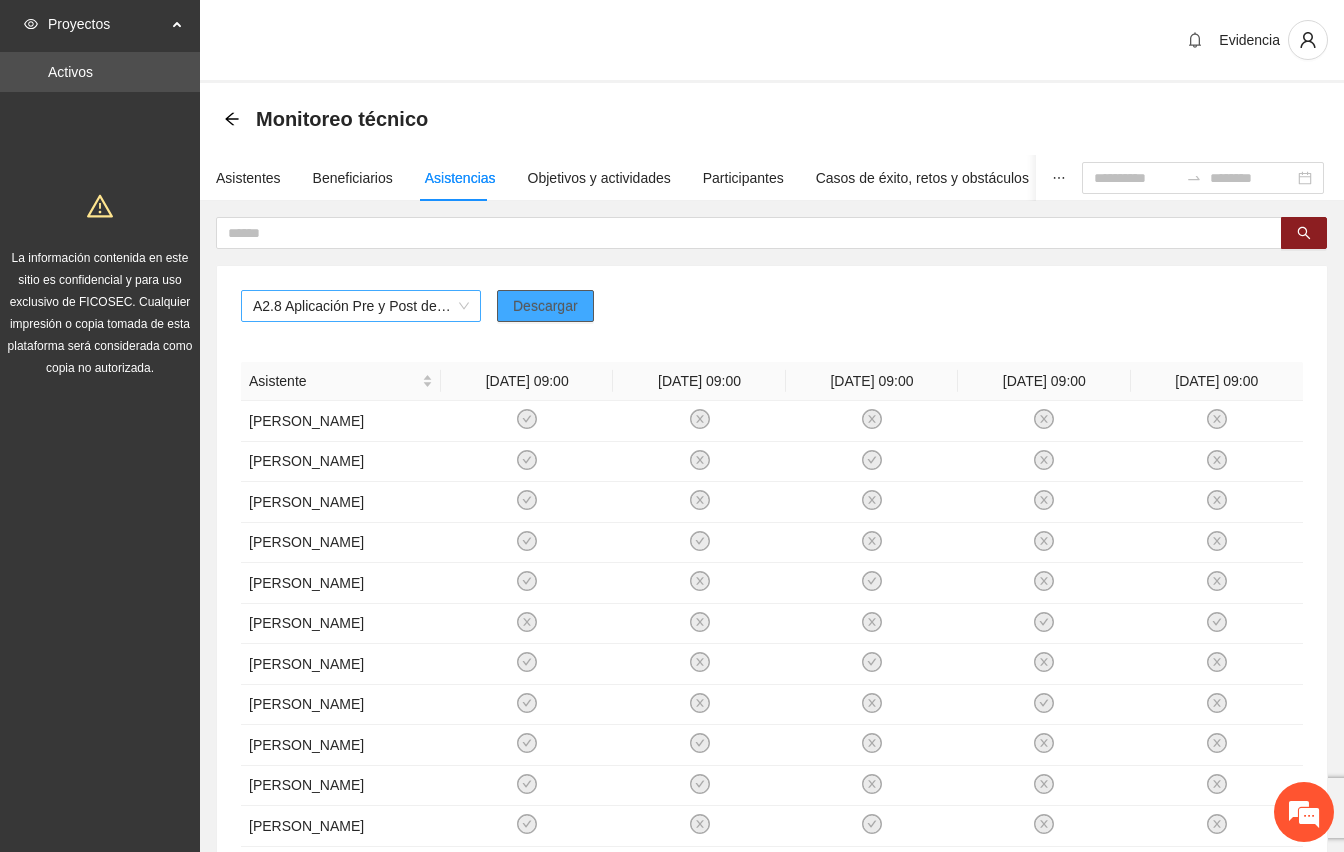 click on "A2.8 Aplicación Pre y Post de la Encuesta de Factores Protectores en Español  - [GEOGRAPHIC_DATA]" at bounding box center [361, 306] 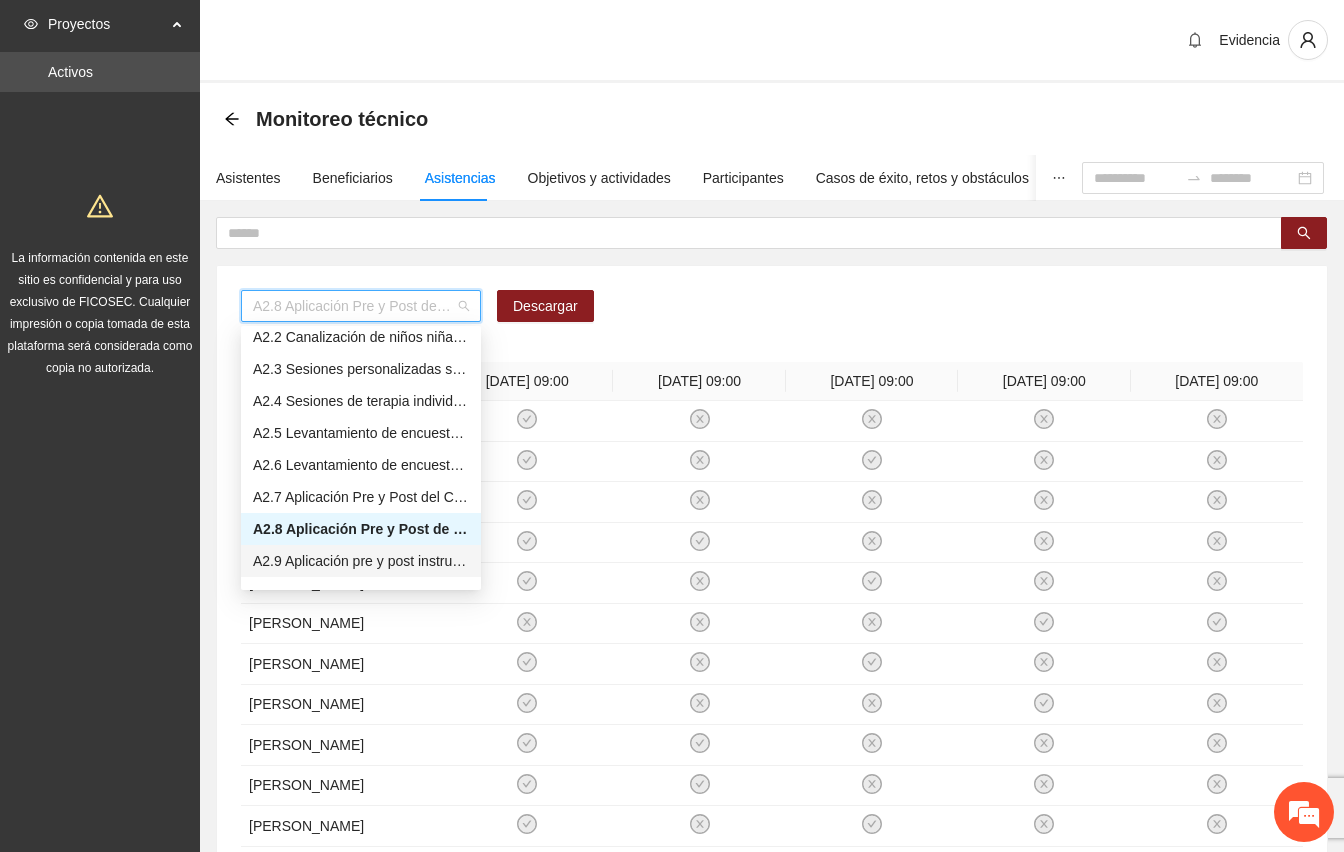 click on "A2.9 Aplicación pre y post instrumento [PERSON_NAME] - [GEOGRAPHIC_DATA]" at bounding box center [361, 561] 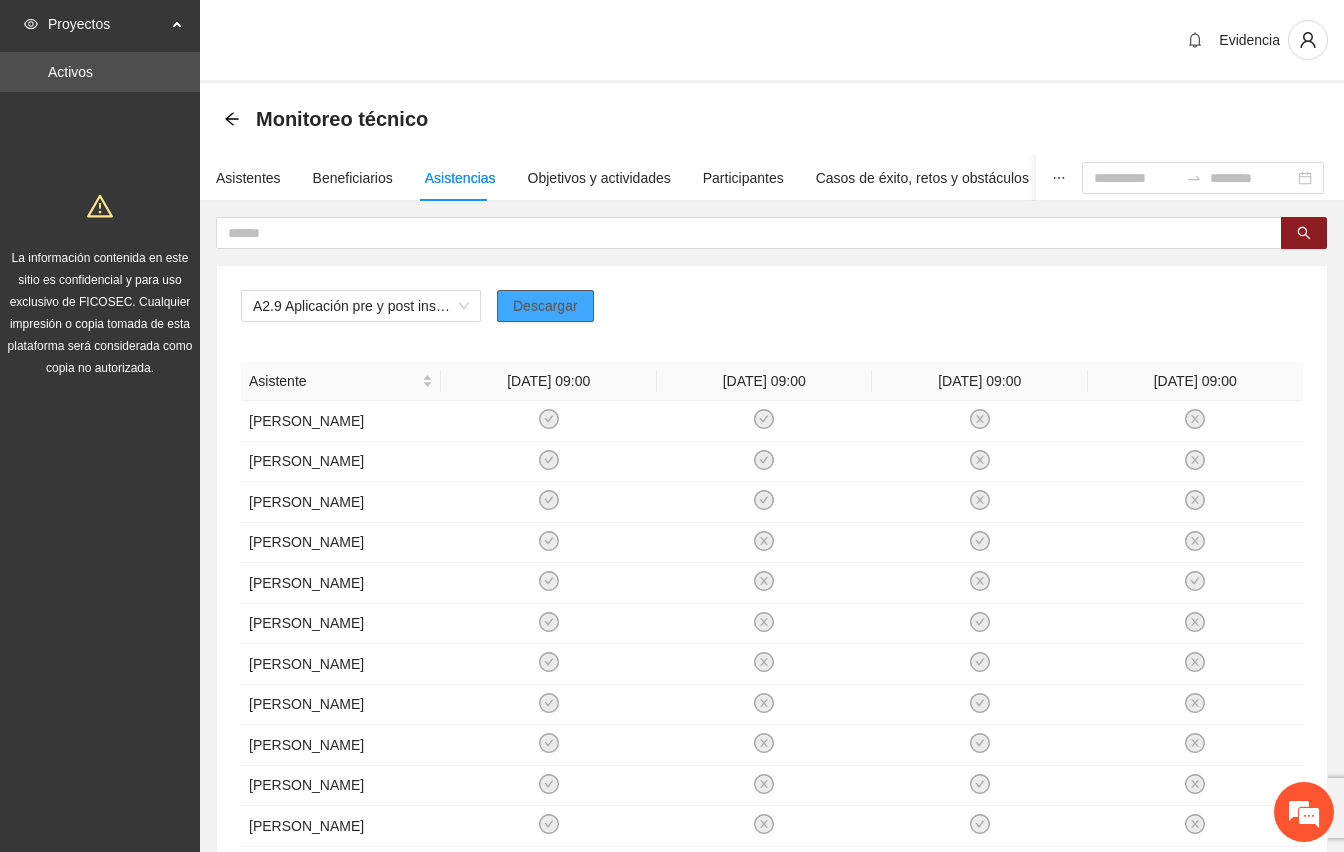 click on "Descargar" at bounding box center (545, 306) 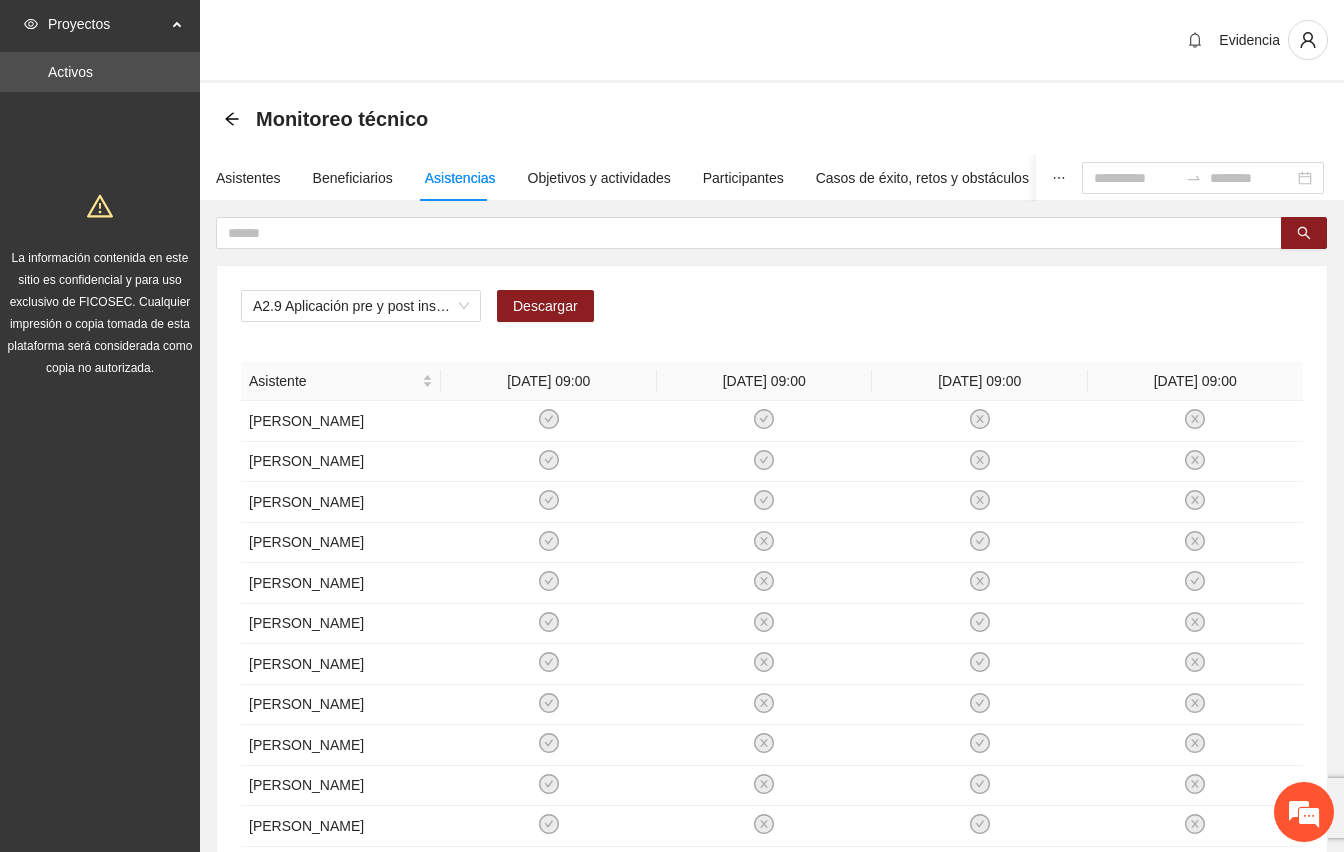 click on "Monitoreo técnico" at bounding box center (772, 119) 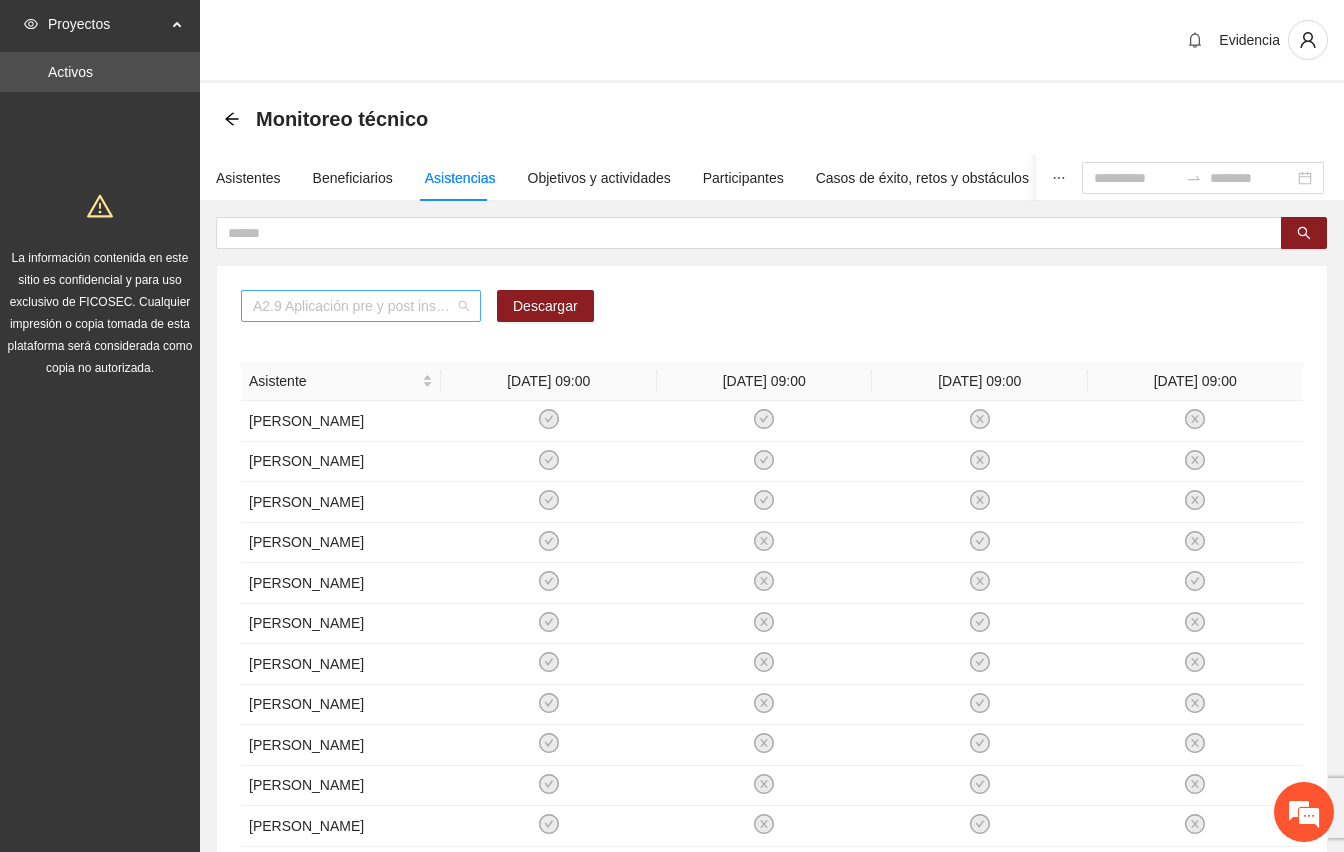 click on "A2.9 Aplicación pre y post instrumento [PERSON_NAME] - [GEOGRAPHIC_DATA]" at bounding box center [361, 306] 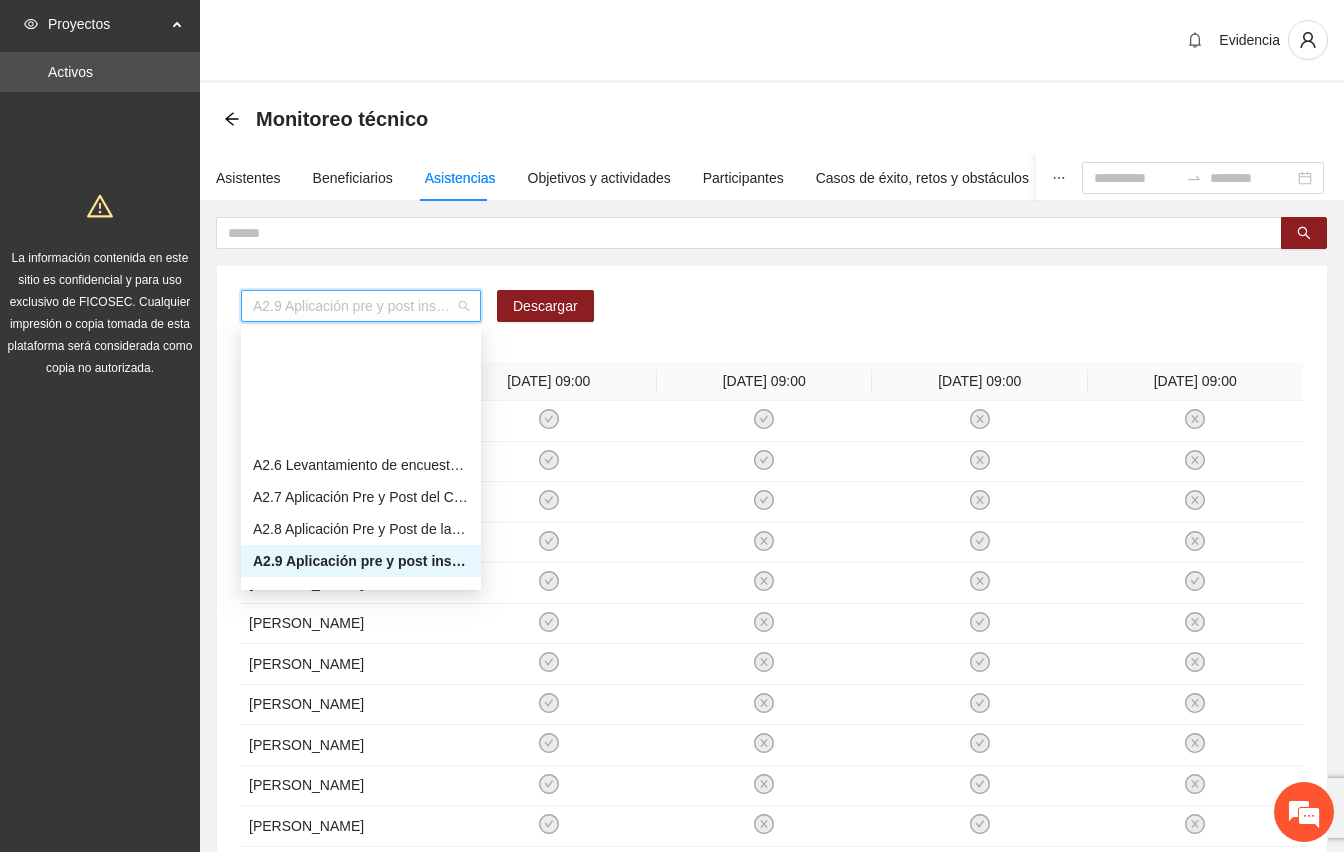 scroll, scrollTop: 942, scrollLeft: 0, axis: vertical 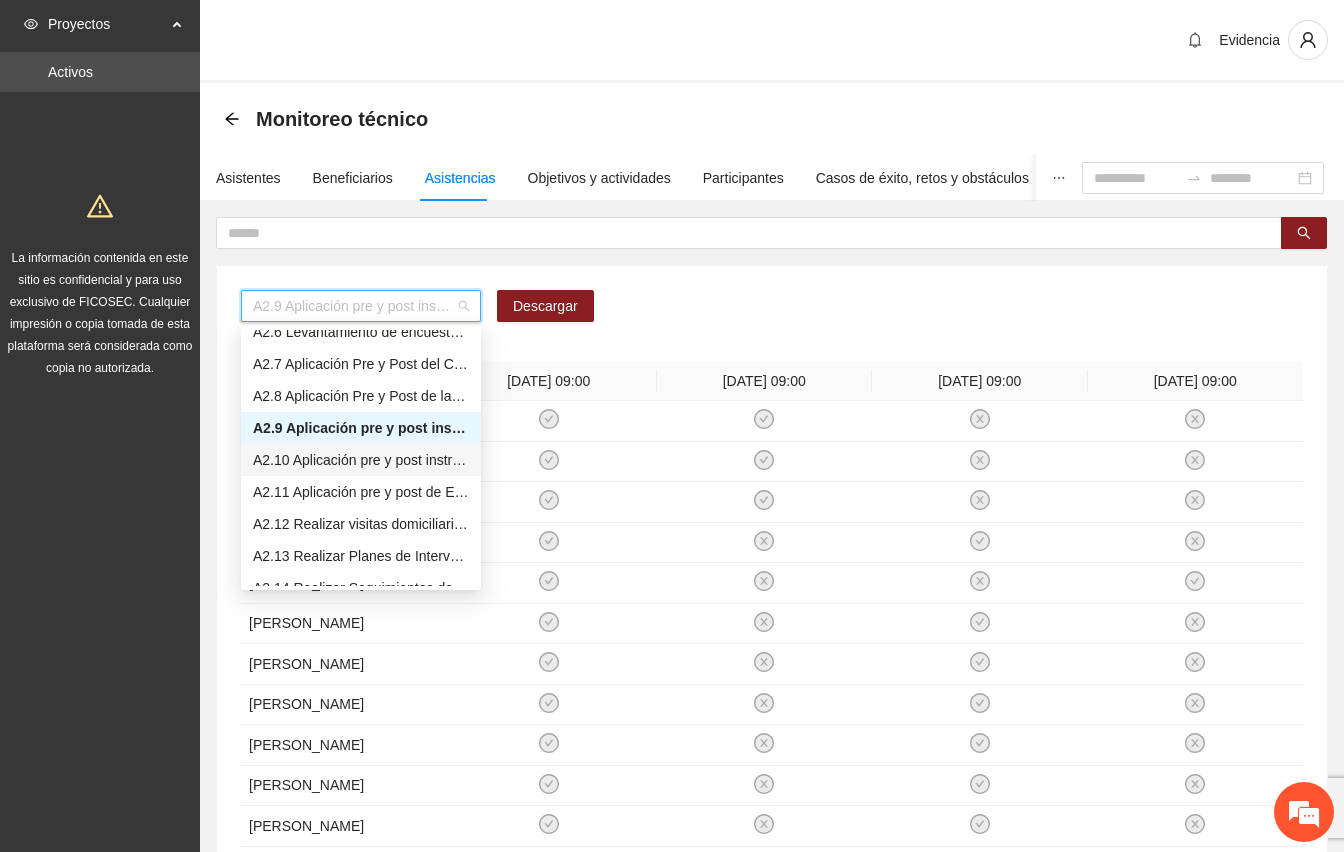 click on "A2.10 Aplicación pre y post instrumento EAFA - [GEOGRAPHIC_DATA]" at bounding box center (361, 460) 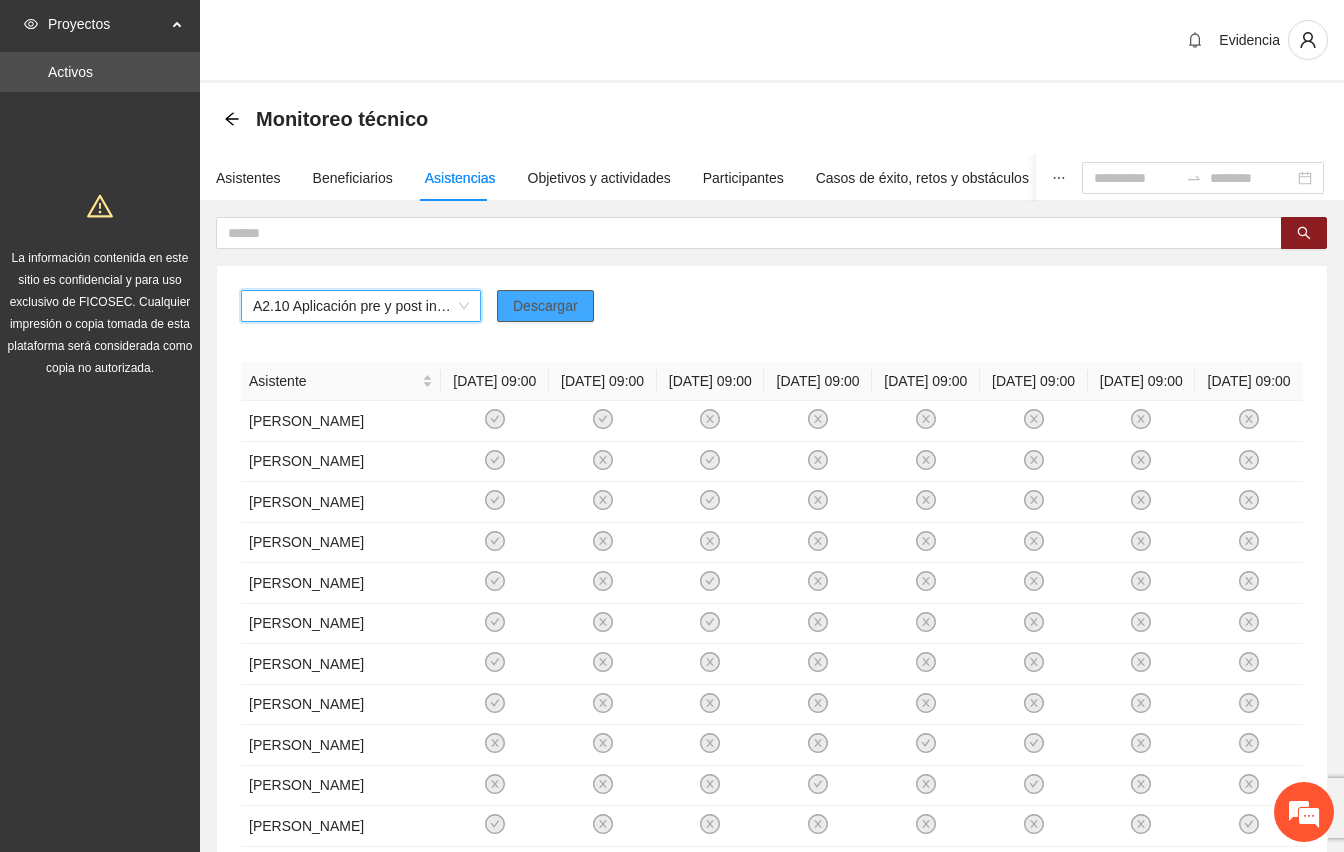 click on "Descargar" at bounding box center (545, 306) 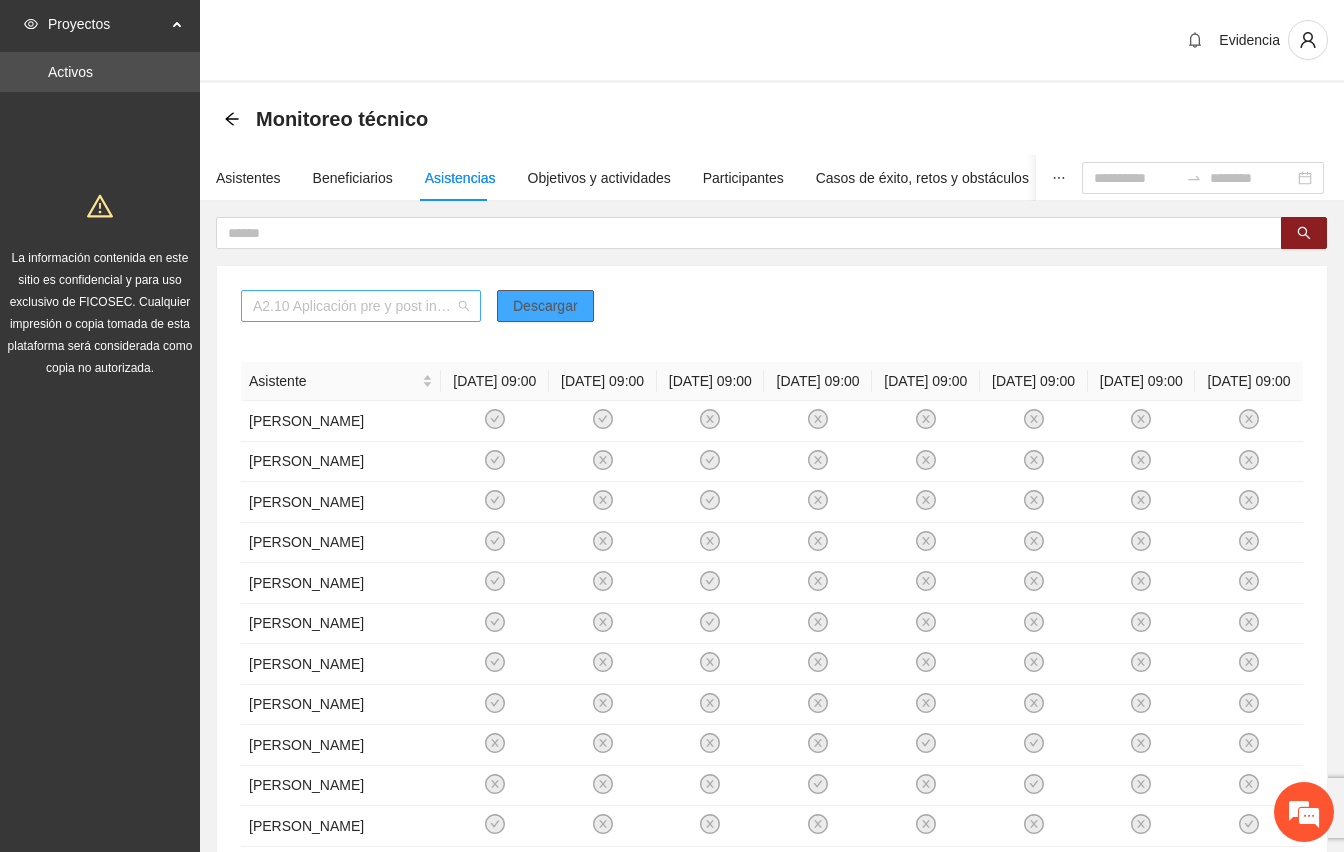 click on "A2.10 Aplicación pre y post instrumento EAFA - [GEOGRAPHIC_DATA]" at bounding box center [361, 306] 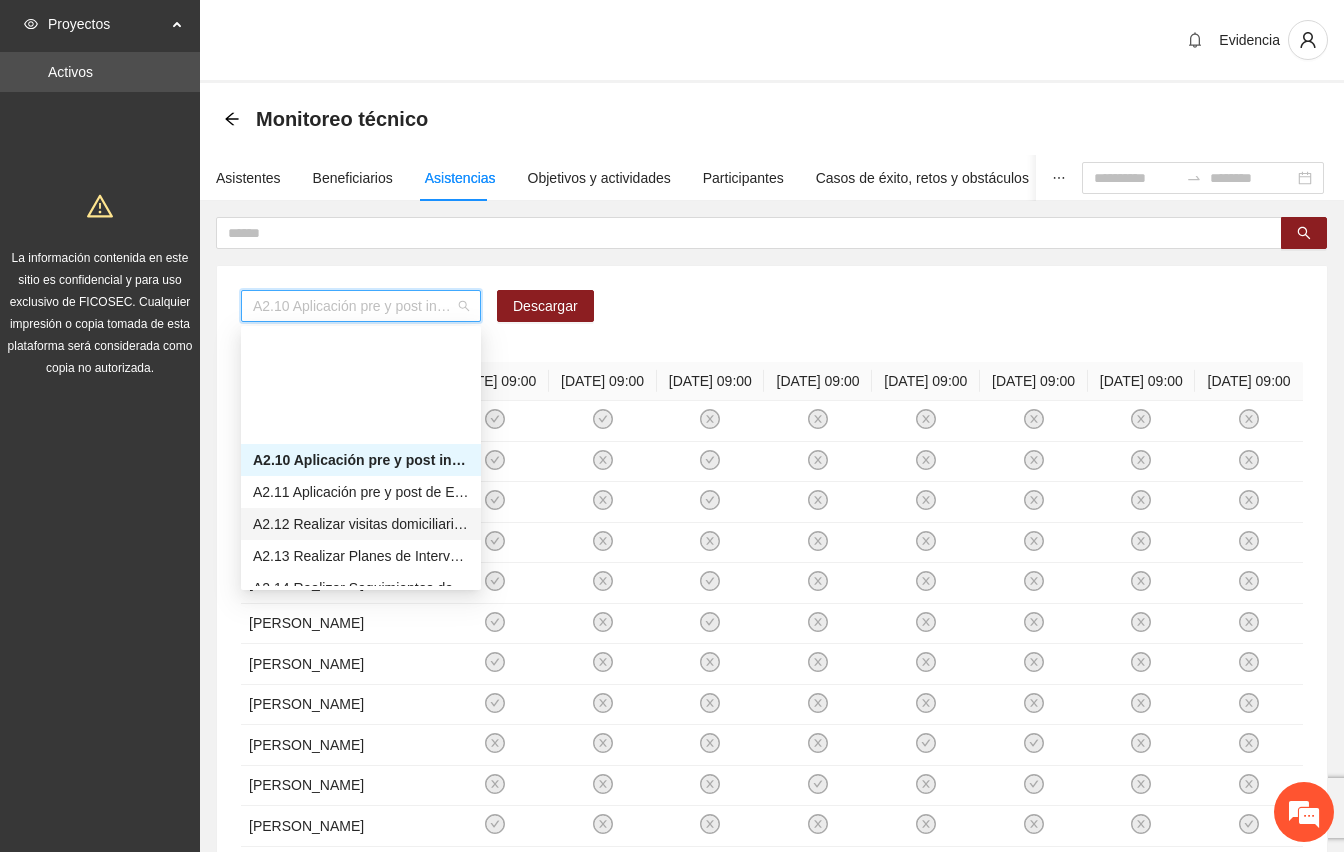 scroll, scrollTop: 1076, scrollLeft: 0, axis: vertical 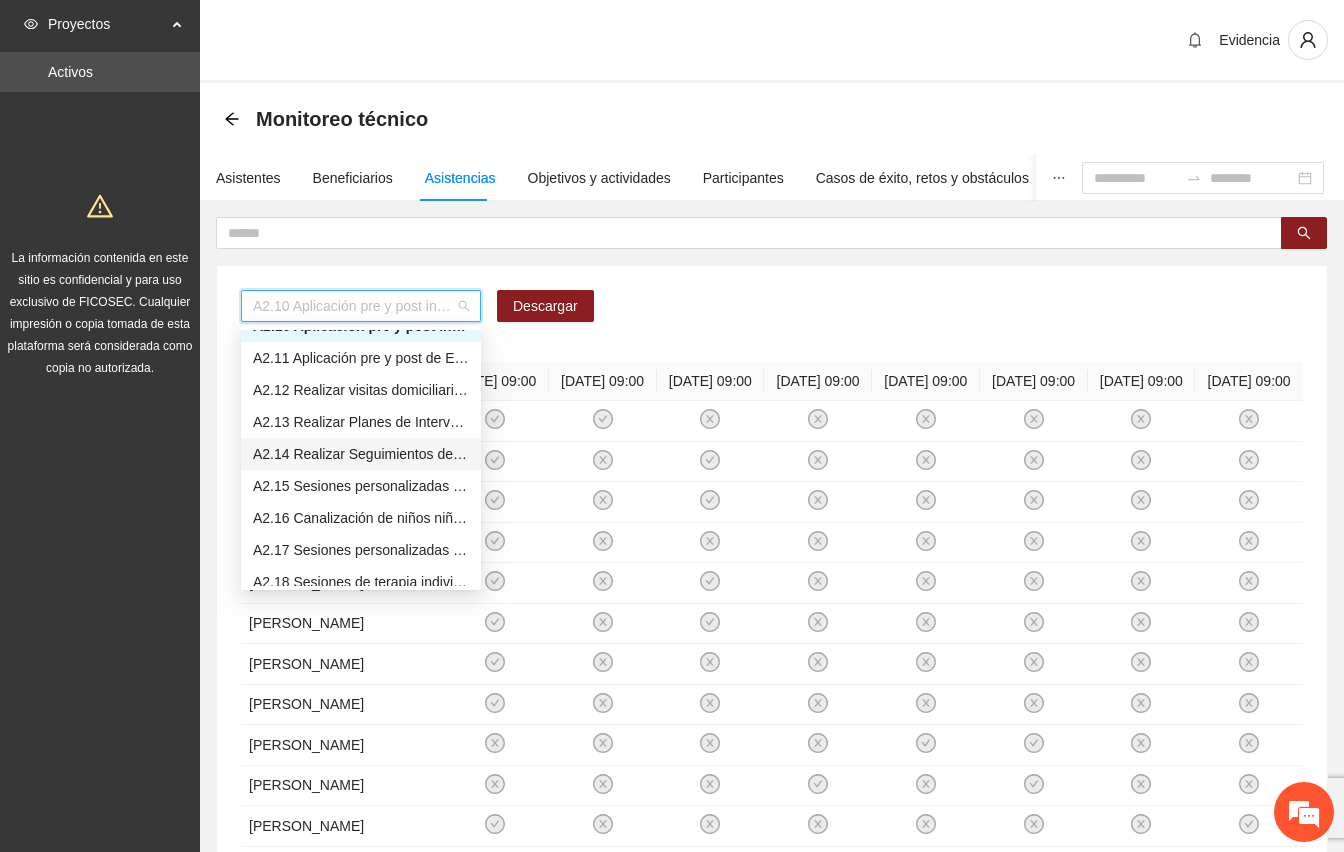 click on "A2.14 Realizar Seguimientos de Trabajo Social - [GEOGRAPHIC_DATA]" at bounding box center [361, 454] 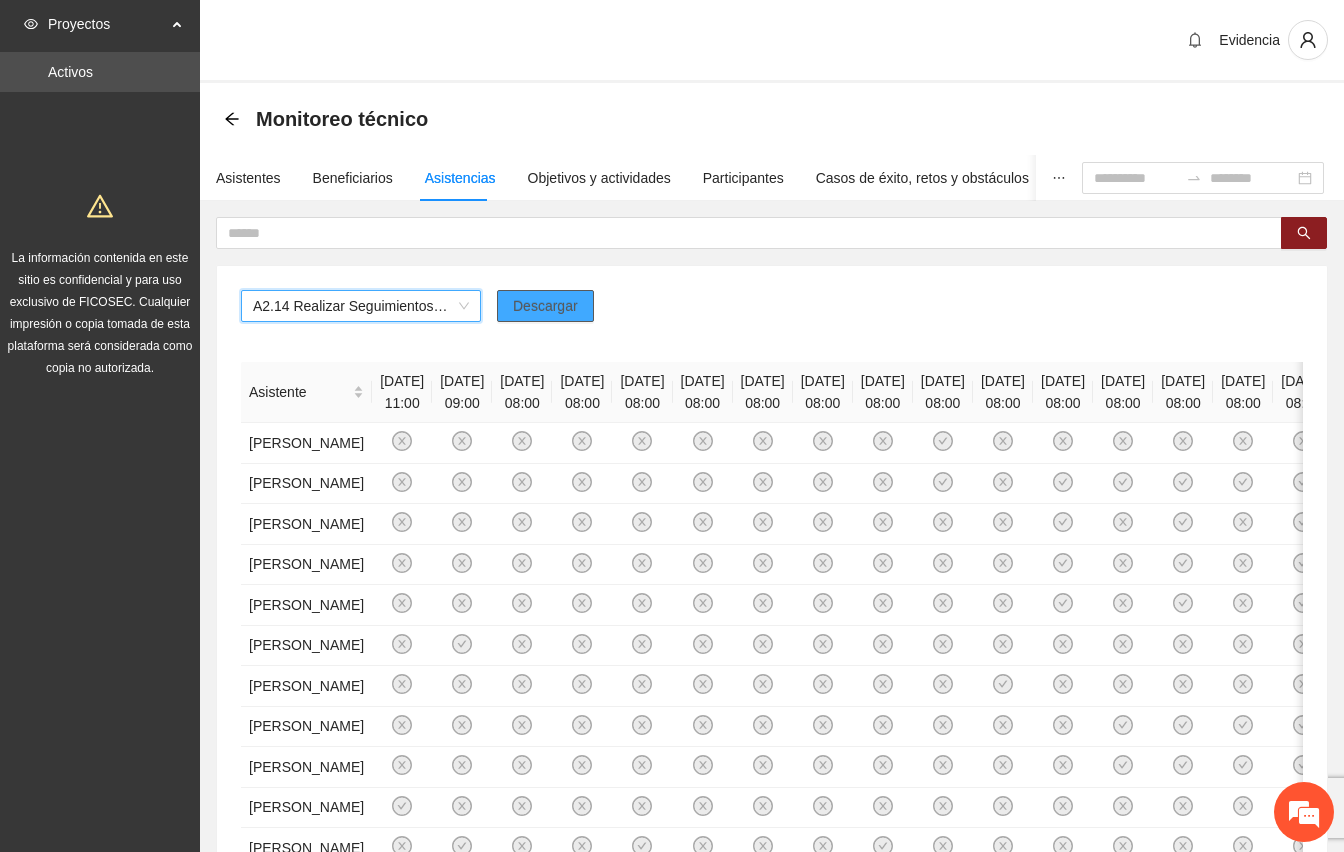 click on "Descargar" at bounding box center [545, 306] 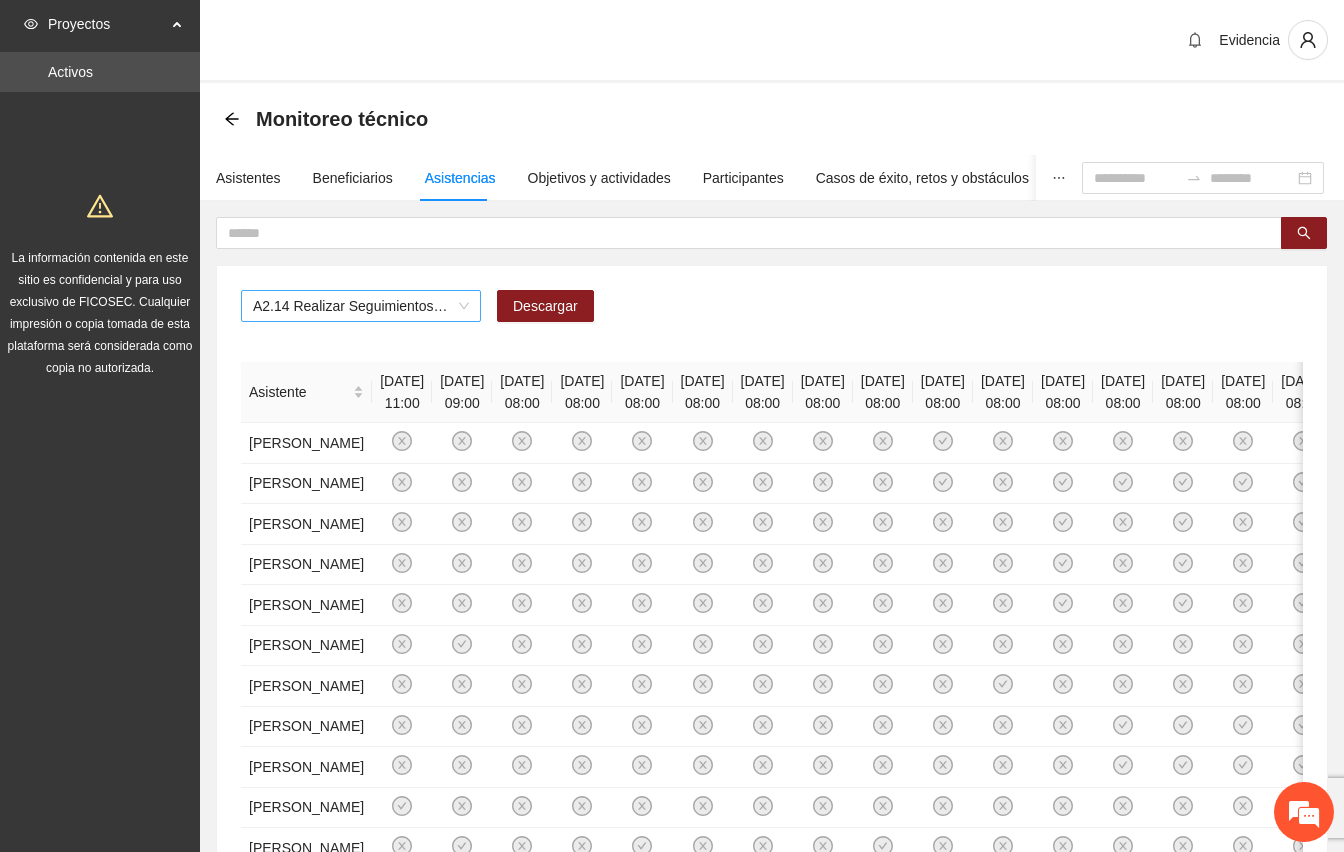 click on "A2.14 Realizar Seguimientos de Trabajo Social - [GEOGRAPHIC_DATA]" at bounding box center [361, 306] 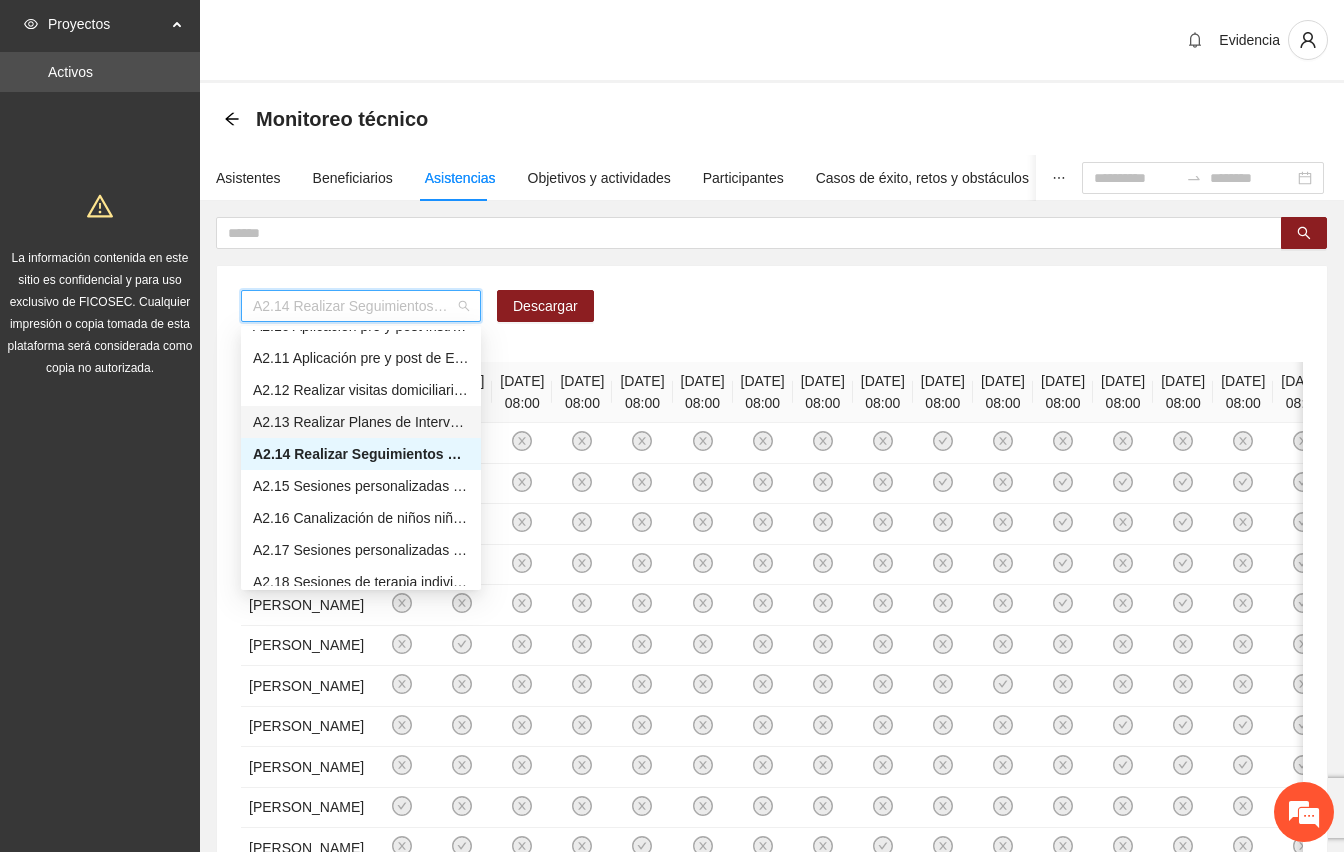 click on "A2.13 Realizar Planes de Intervención - [GEOGRAPHIC_DATA]" at bounding box center (361, 422) 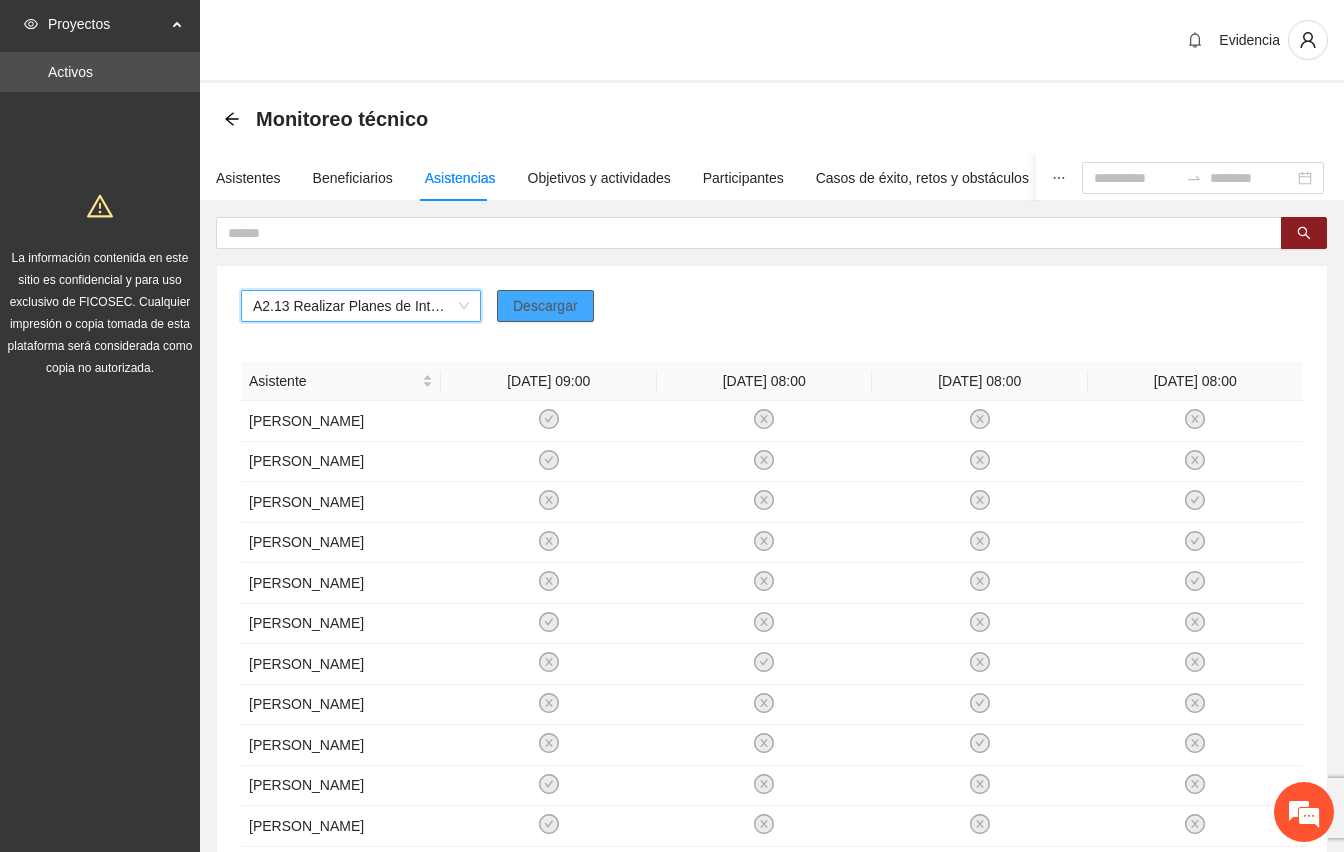 click on "Descargar" at bounding box center [545, 306] 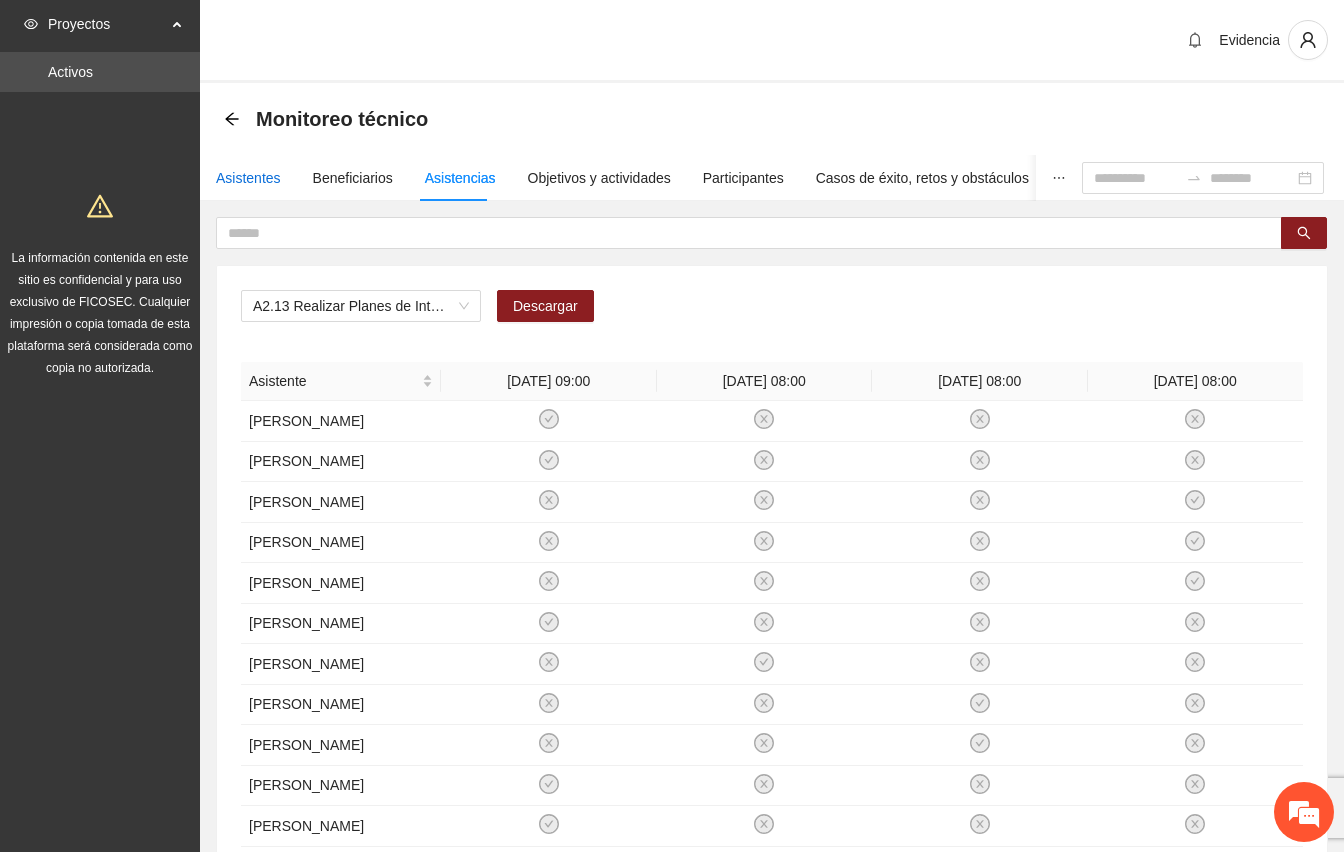 click on "Asistentes" at bounding box center [248, 178] 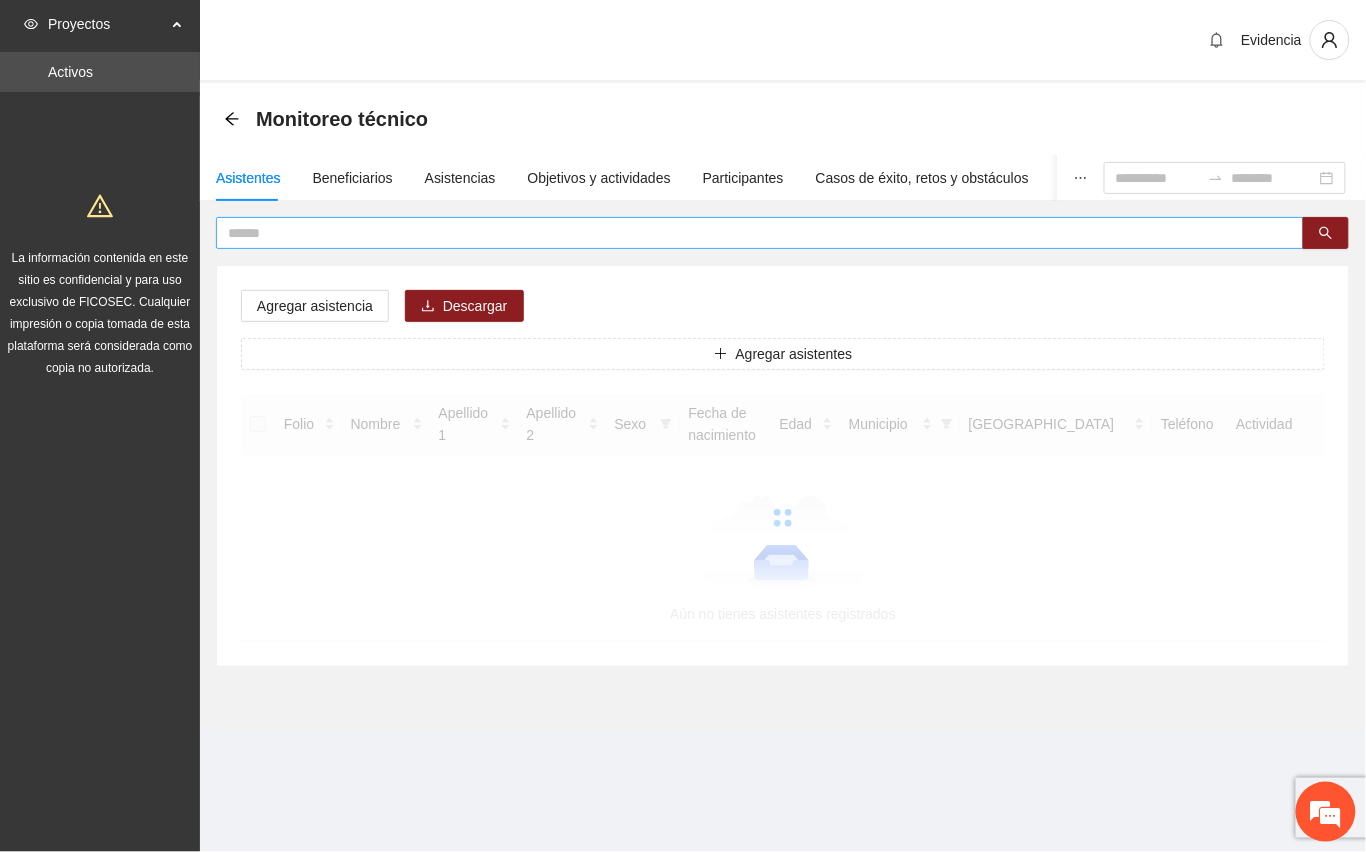 click at bounding box center [752, 233] 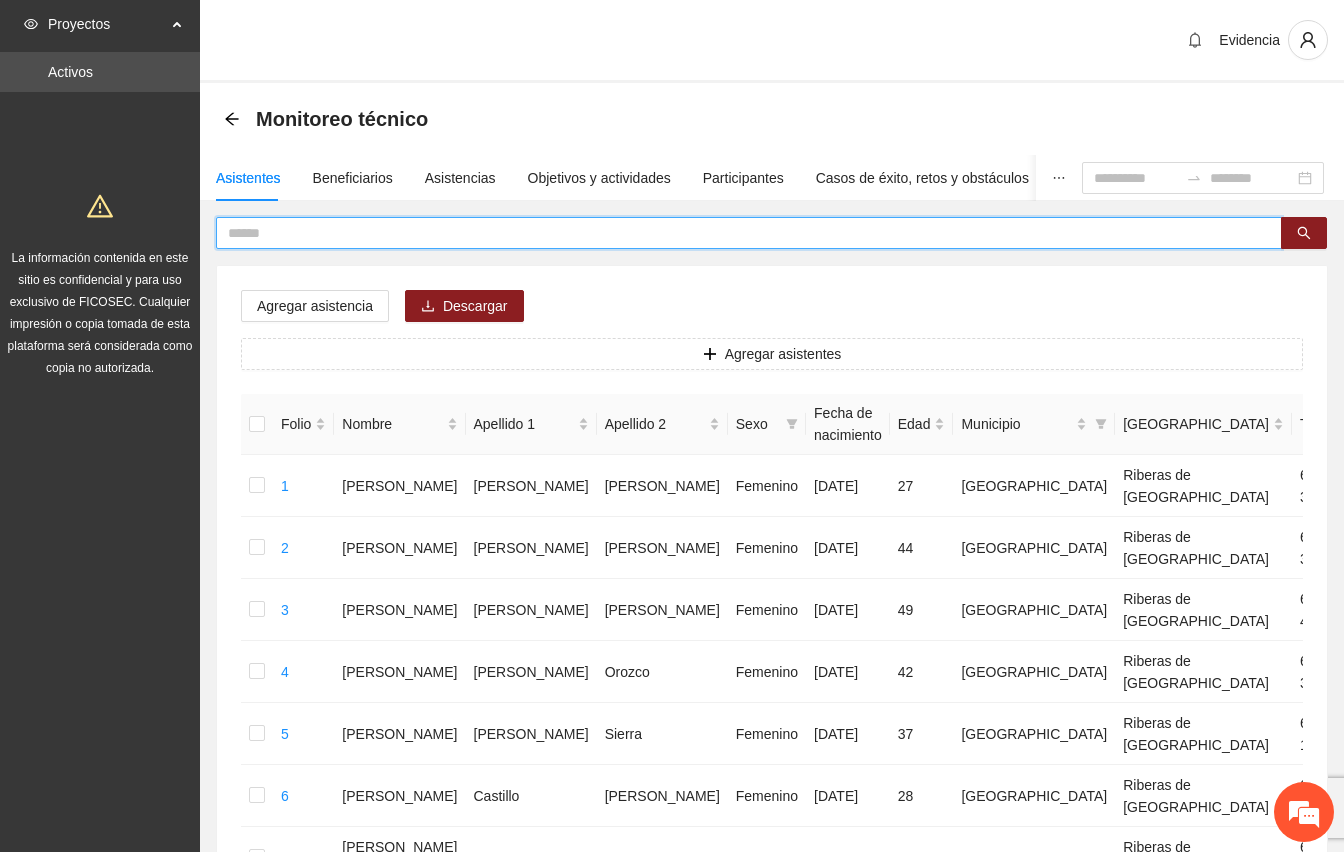 paste on "**********" 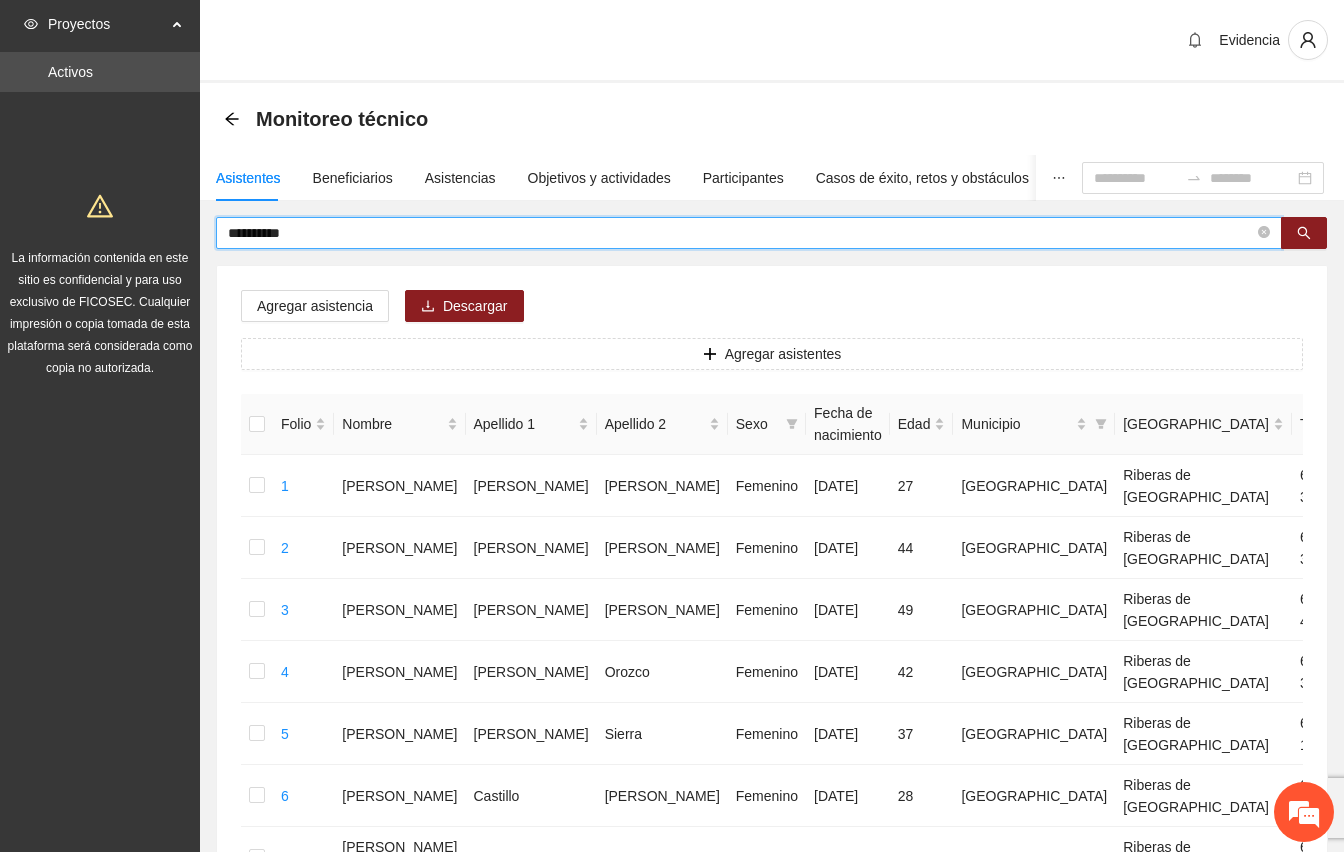 type on "**********" 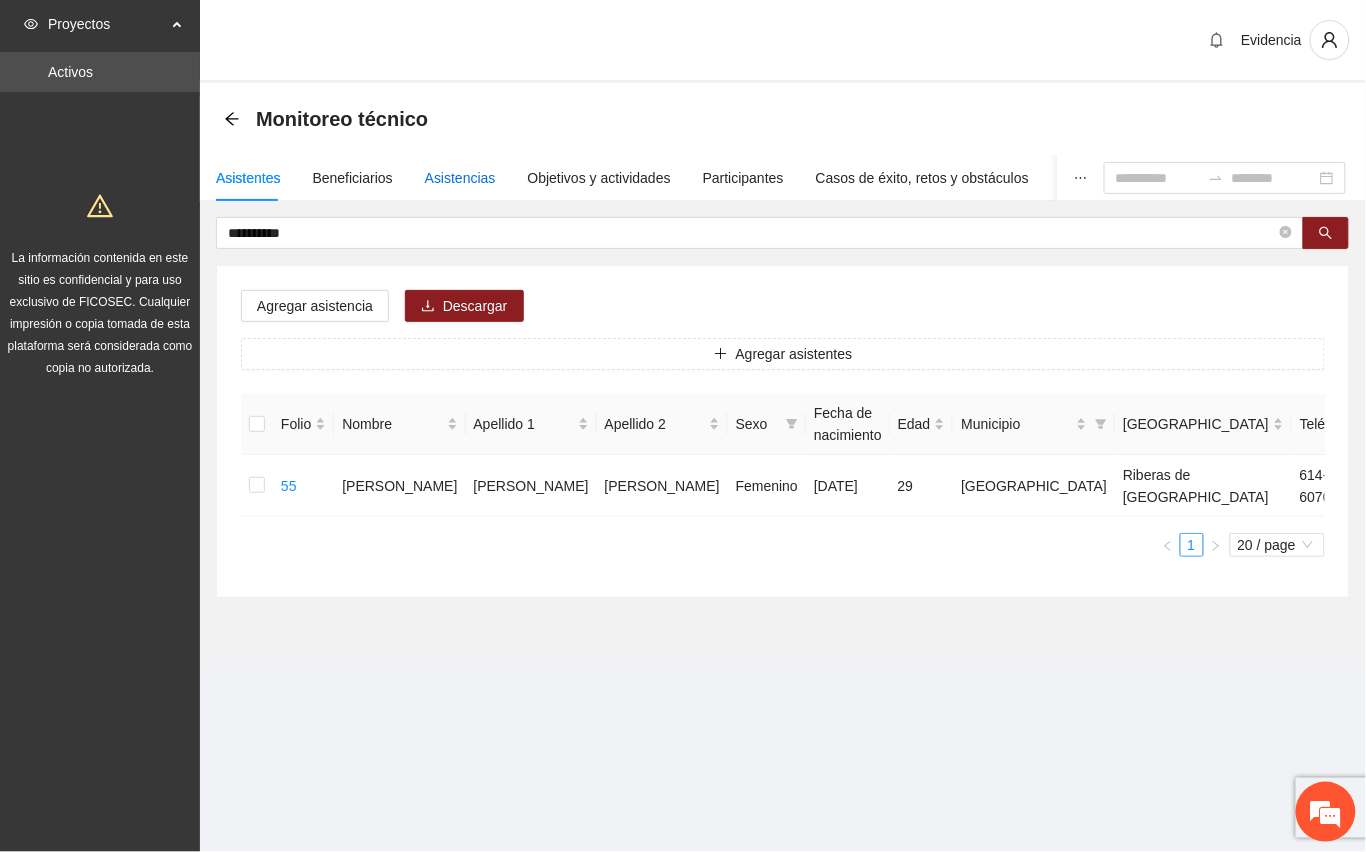 click on "Asistencias" at bounding box center (460, 178) 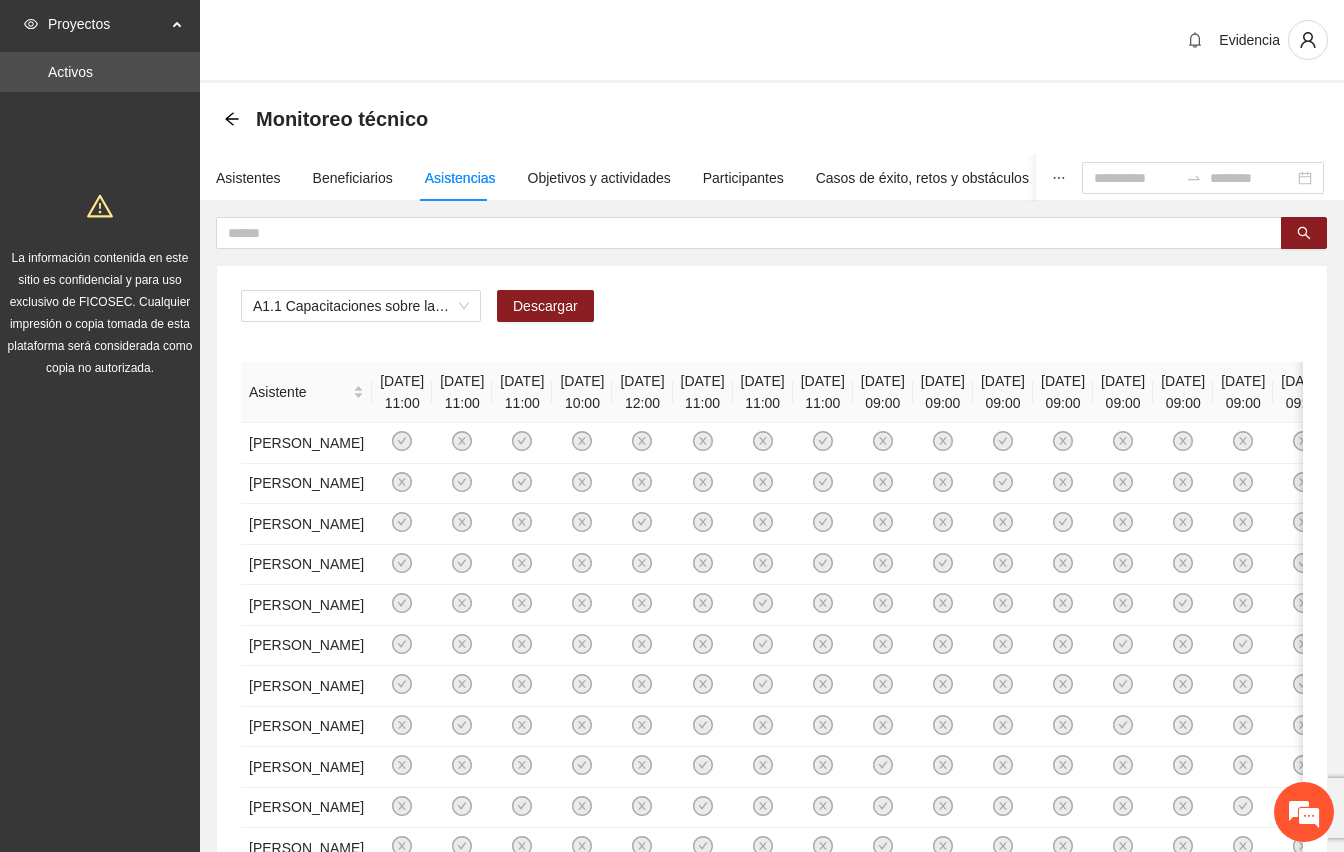 drag, startPoint x: 813, startPoint y: 297, endPoint x: 648, endPoint y: 302, distance: 165.07574 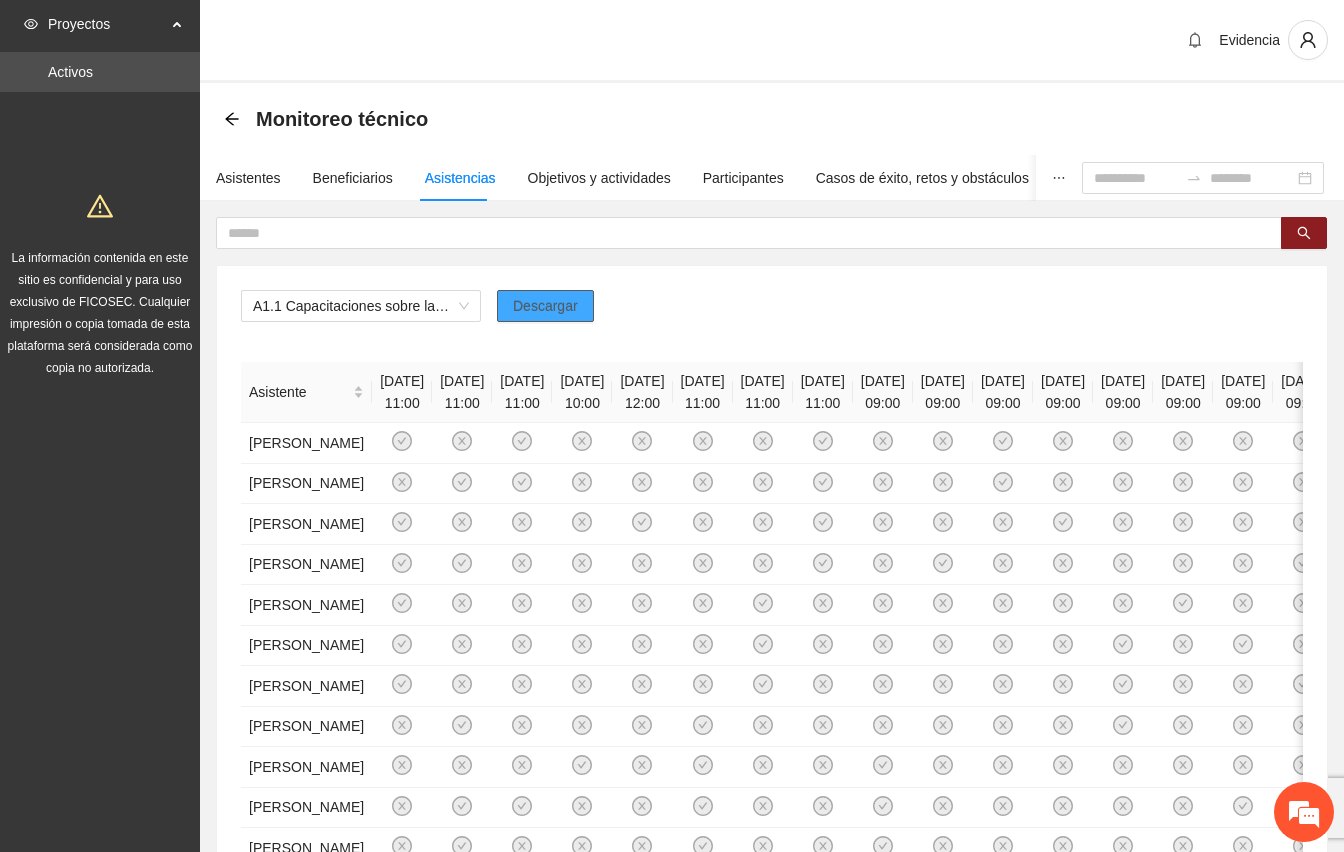 click on "Descargar" at bounding box center [545, 306] 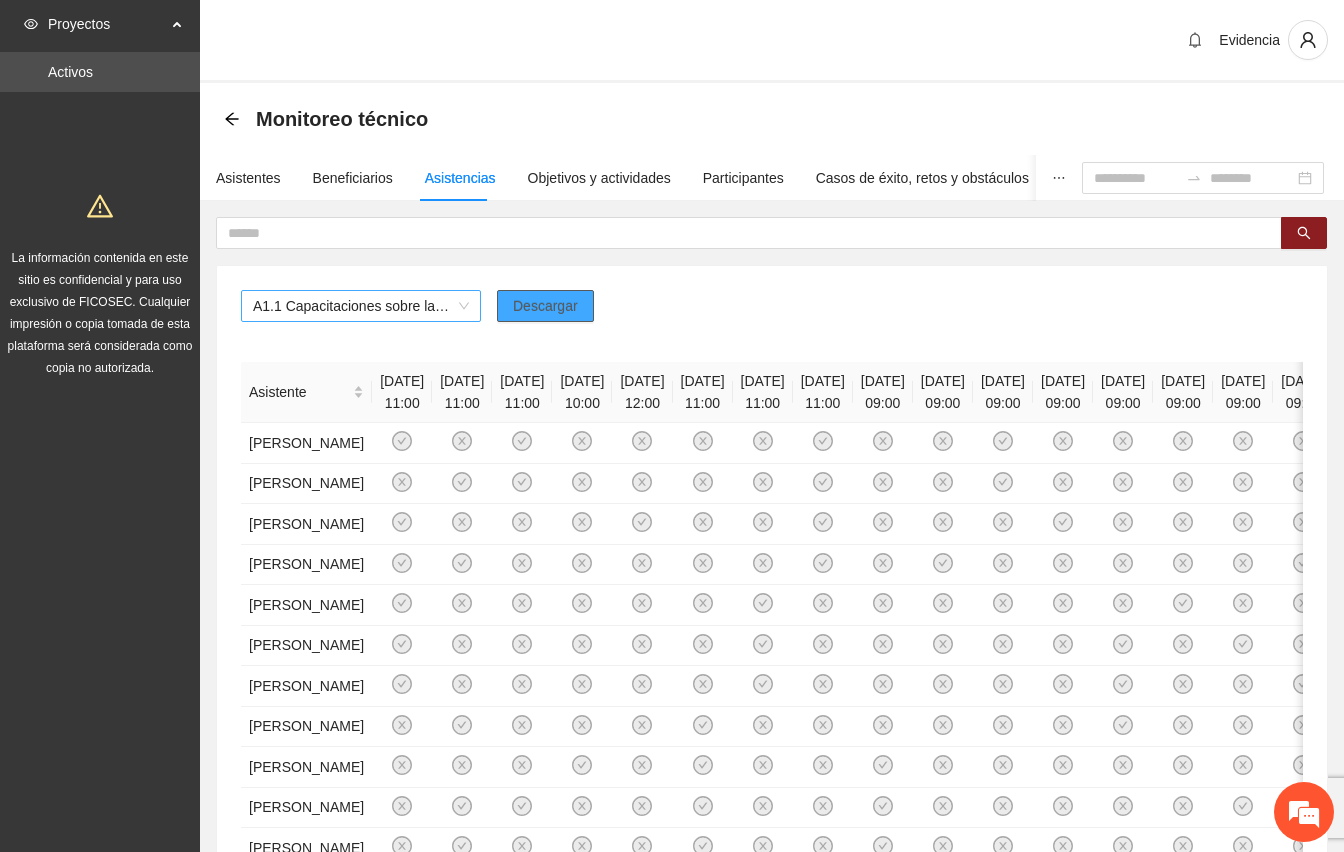 click on "A1.1 Capacitaciones sobre la metodología de funcionamiento familiar a promotoras/mentoras de [GEOGRAPHIC_DATA]  de etapa 1,2 y 3" at bounding box center [361, 306] 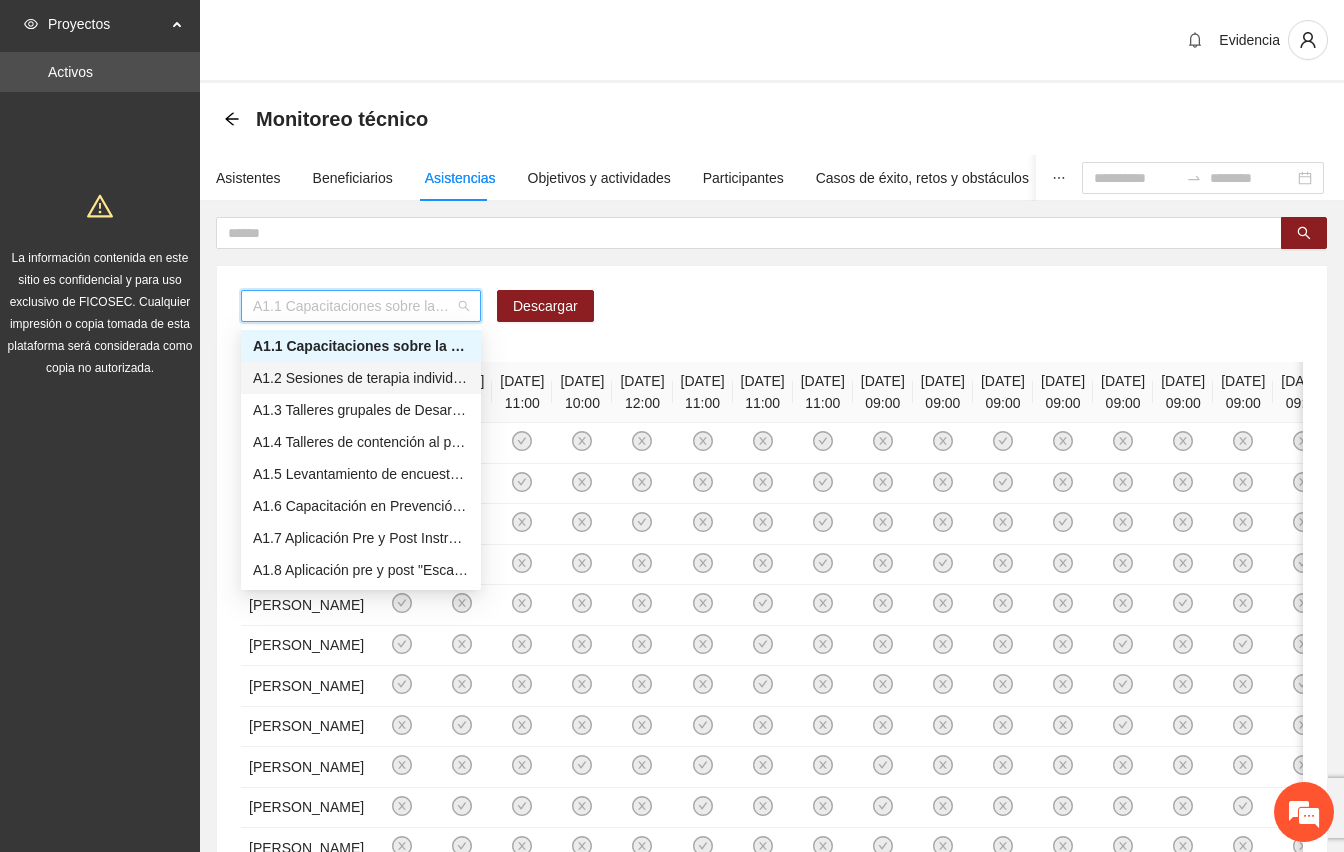 click on "A1.2 Sesiones de terapia individual con enfoque de género y prevención de la violencia a mentoras/promotoras en [GEOGRAPHIC_DATA]" at bounding box center [361, 378] 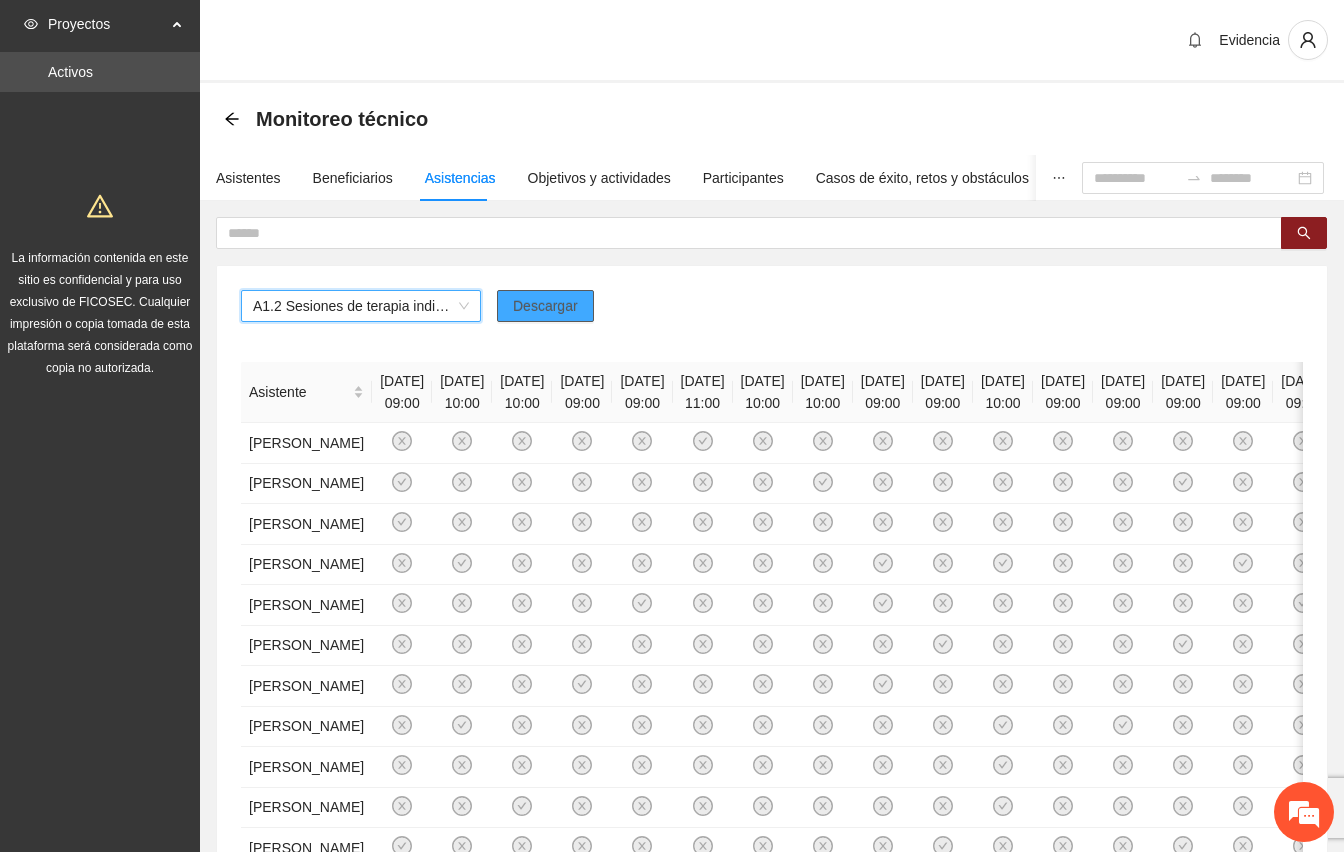 click on "Descargar" at bounding box center (545, 306) 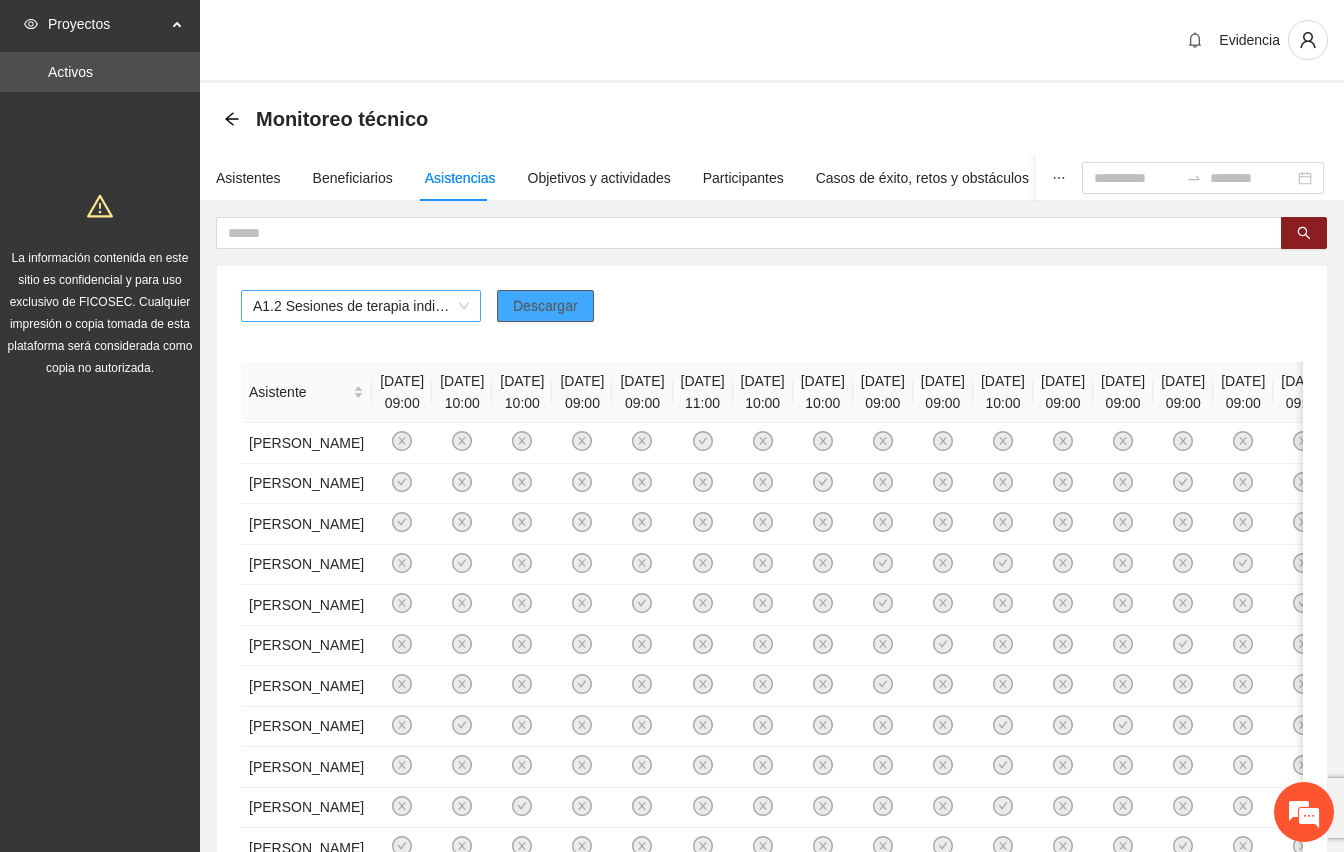 click on "A1.2 Sesiones de terapia individual con enfoque de género y prevención de la violencia a mentoras/promotoras en [GEOGRAPHIC_DATA]" at bounding box center (361, 306) 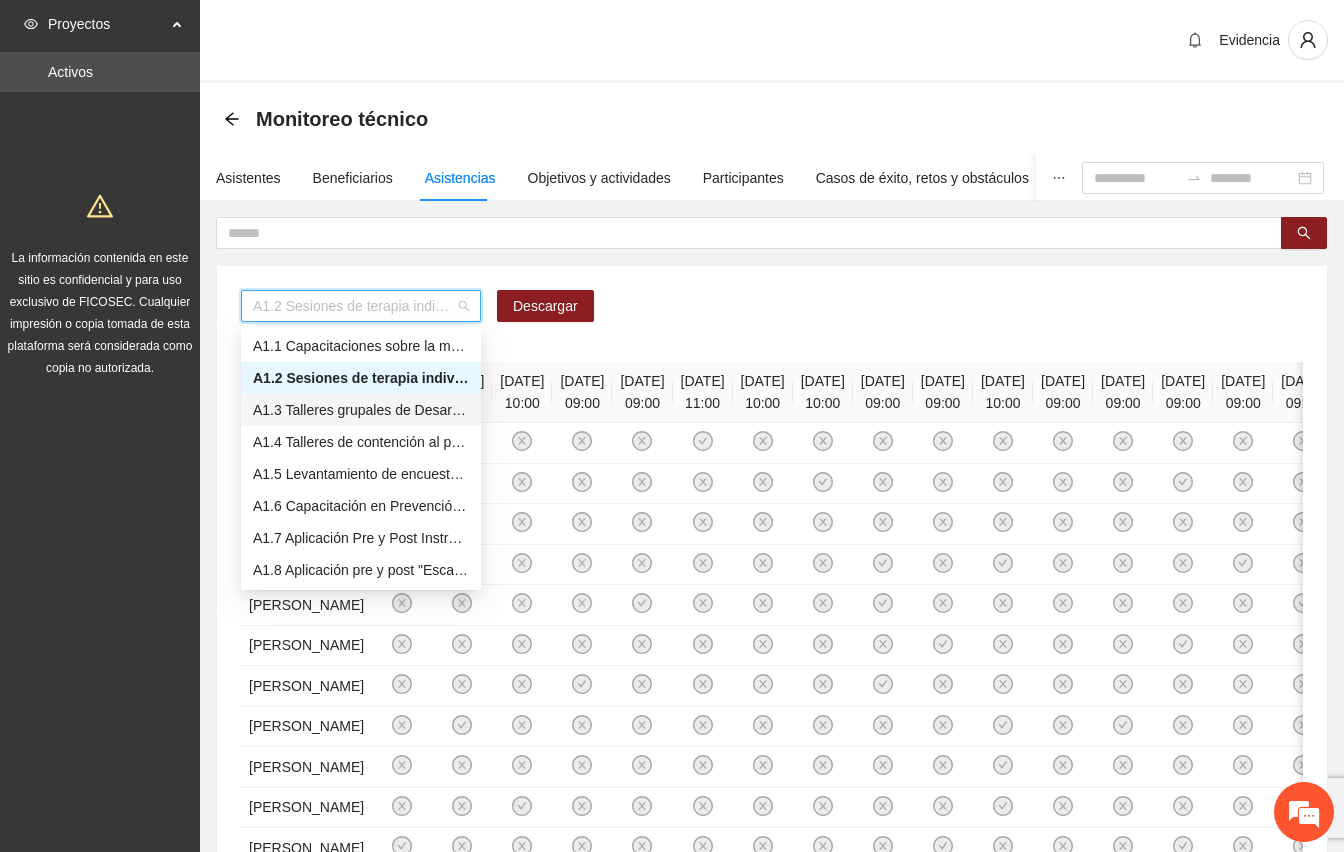 click on "A1.3 Talleres grupales de Desarrollo Humano a mentoras/promotoras de [GEOGRAPHIC_DATA]" at bounding box center [361, 410] 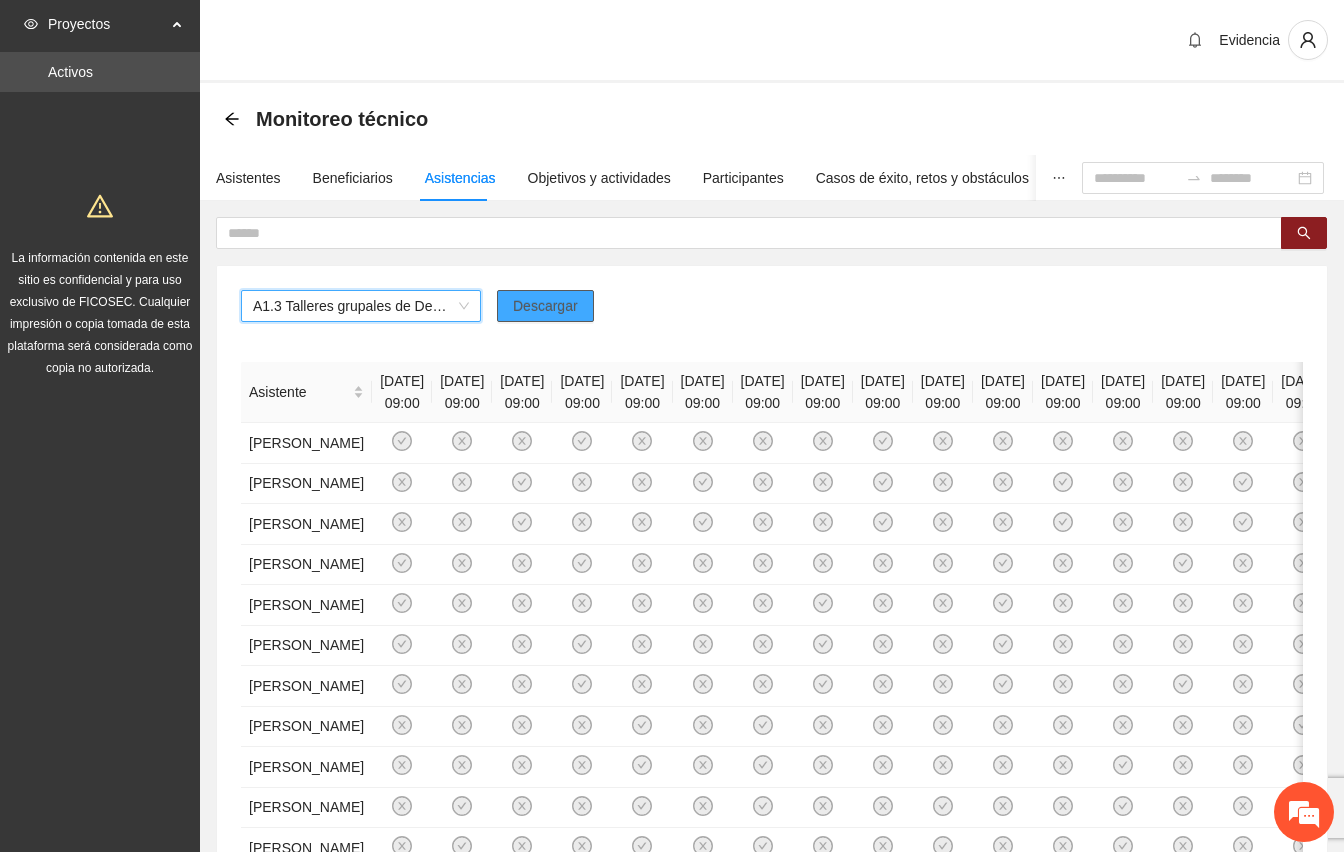 click on "Descargar" at bounding box center [545, 306] 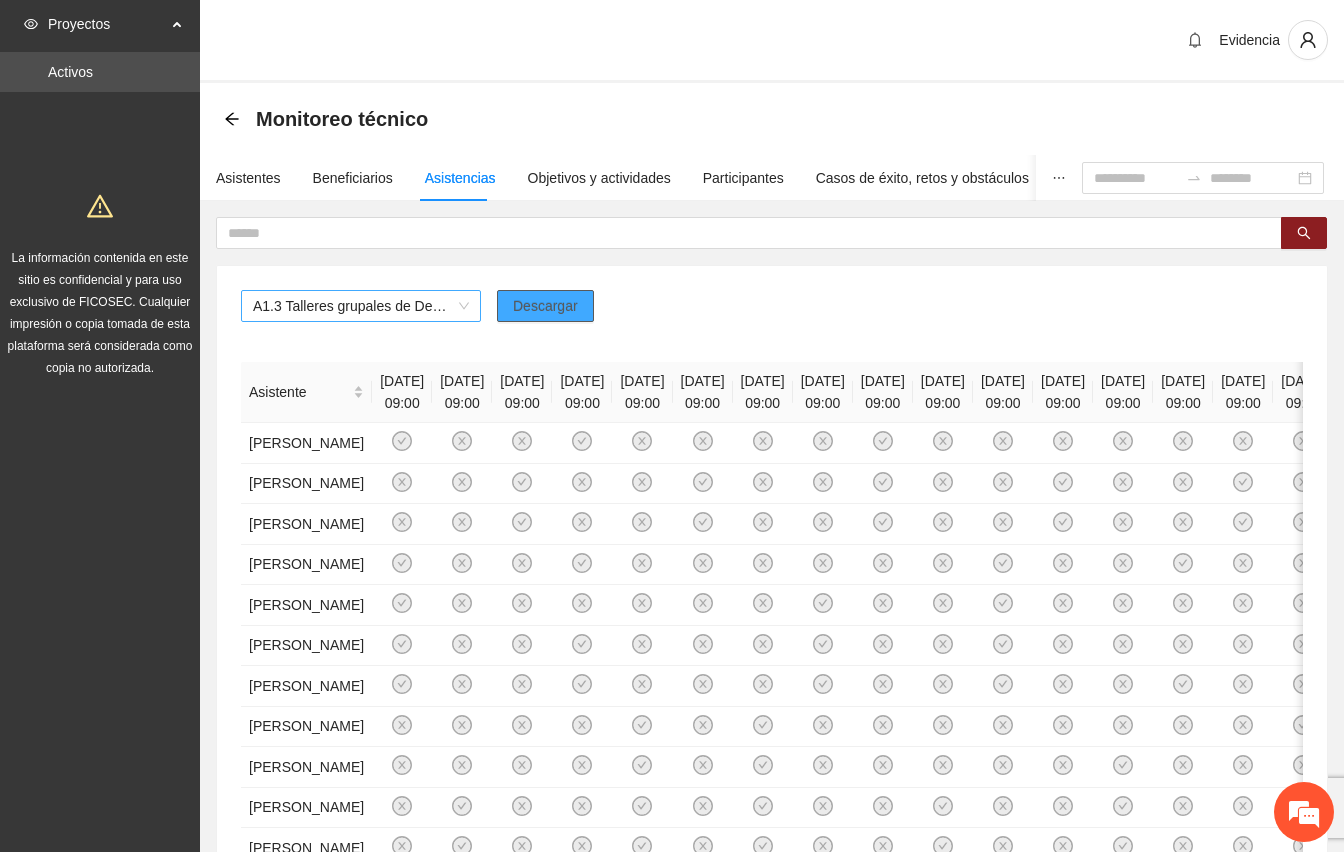 click on "A1.3 Talleres grupales de Desarrollo Humano a mentoras/promotoras de [GEOGRAPHIC_DATA]" at bounding box center [361, 306] 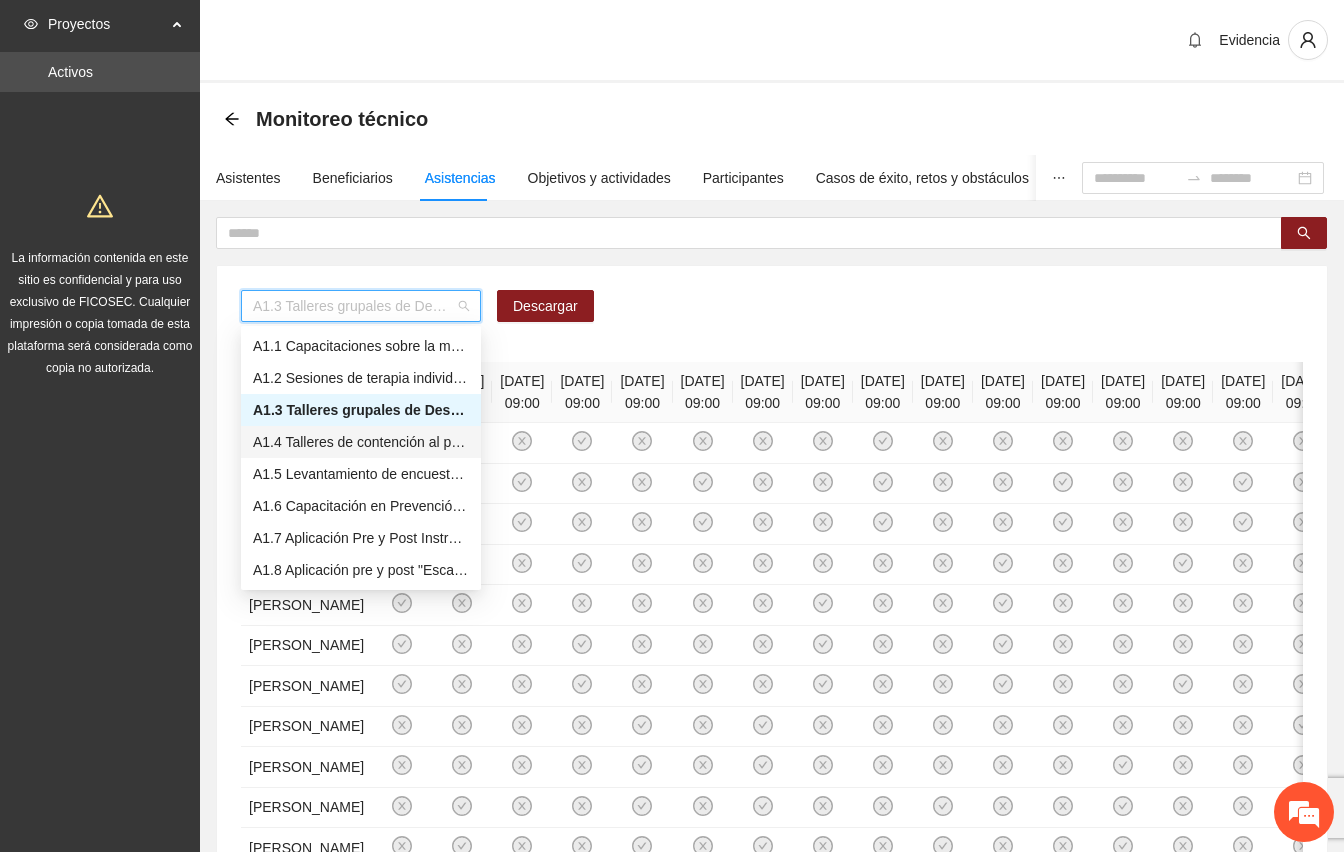 click on "A1.4 Talleres de contención al personal operativo para fomentar su autocuidado en el abordaje de casos de violencia familiar para [GEOGRAPHIC_DATA]" at bounding box center (361, 442) 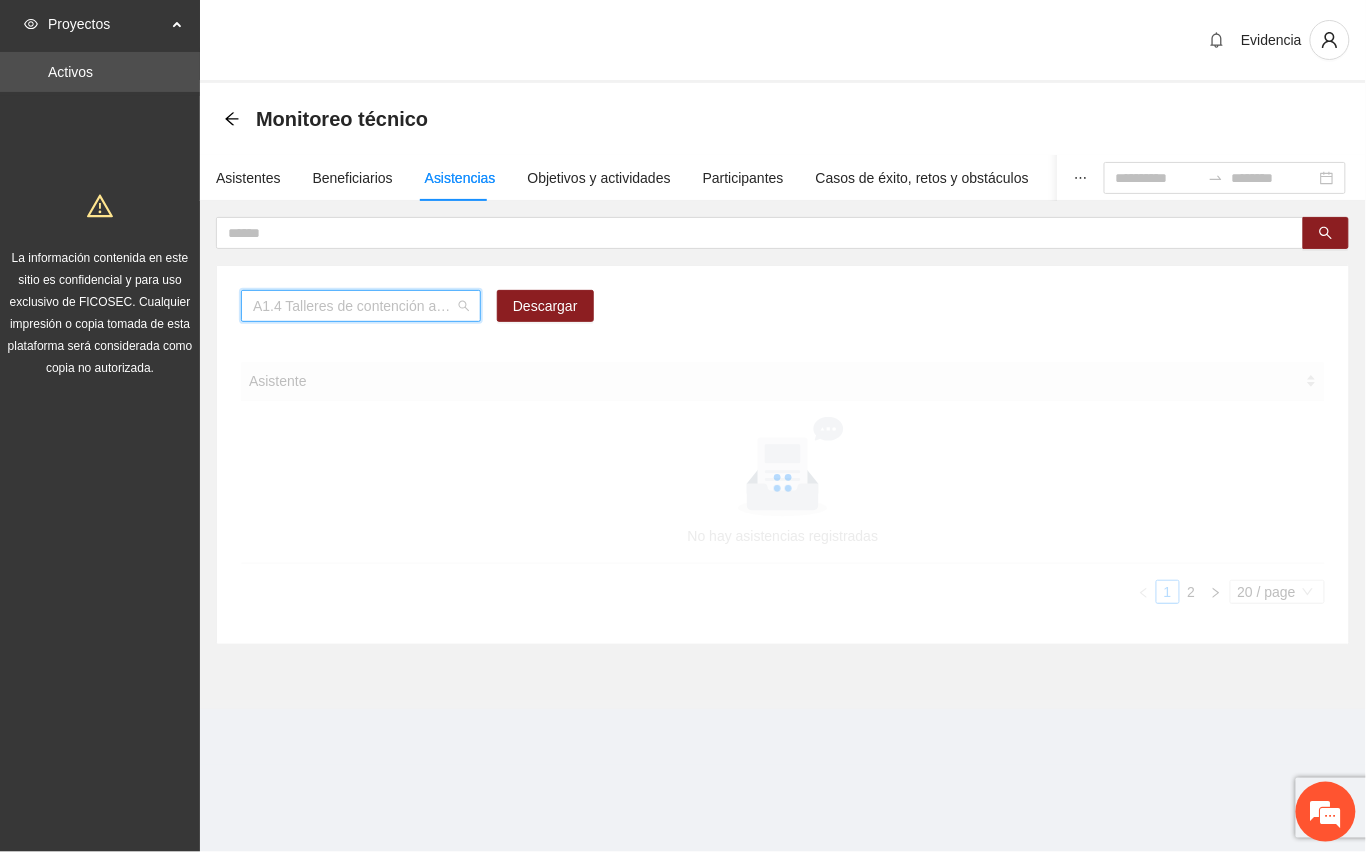 click on "A1.4 Talleres de contención al personal operativo para fomentar su autocuidado en el abordaje de casos de violencia familiar para [GEOGRAPHIC_DATA]" at bounding box center [361, 306] 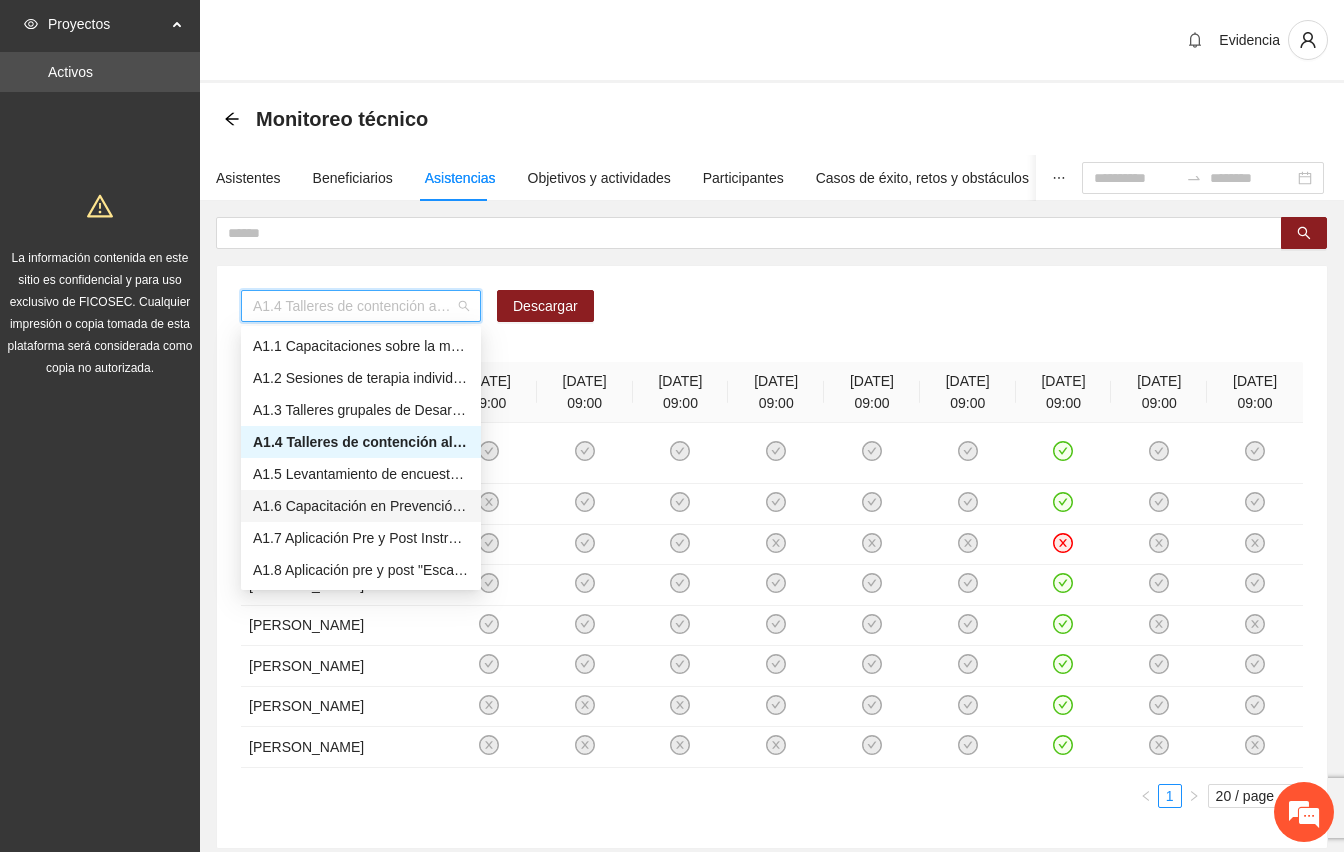 click on "A1.6 Capacitación en Prevención de la Violencia Familiar para Promotoras - [GEOGRAPHIC_DATA]" at bounding box center (361, 506) 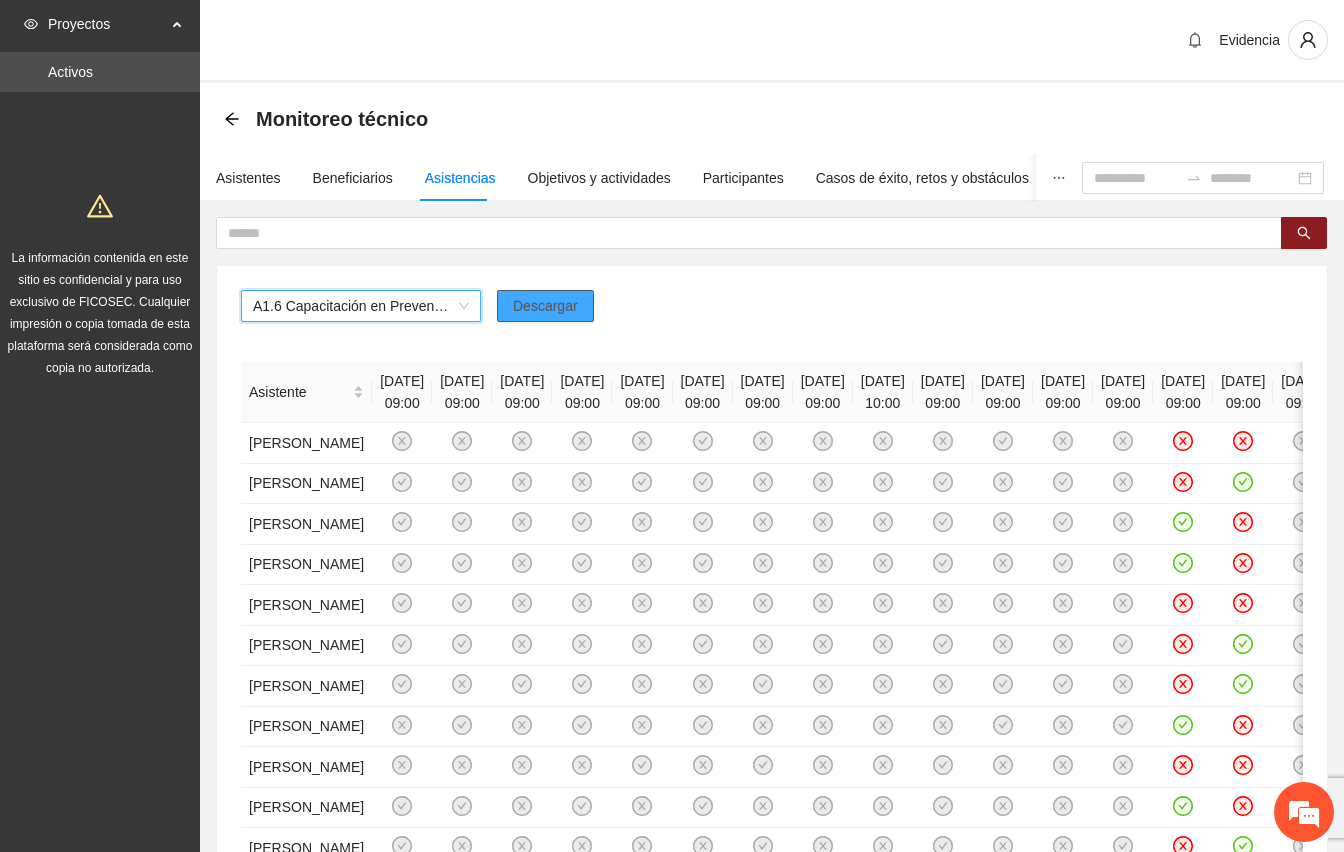 click on "Descargar" at bounding box center (545, 306) 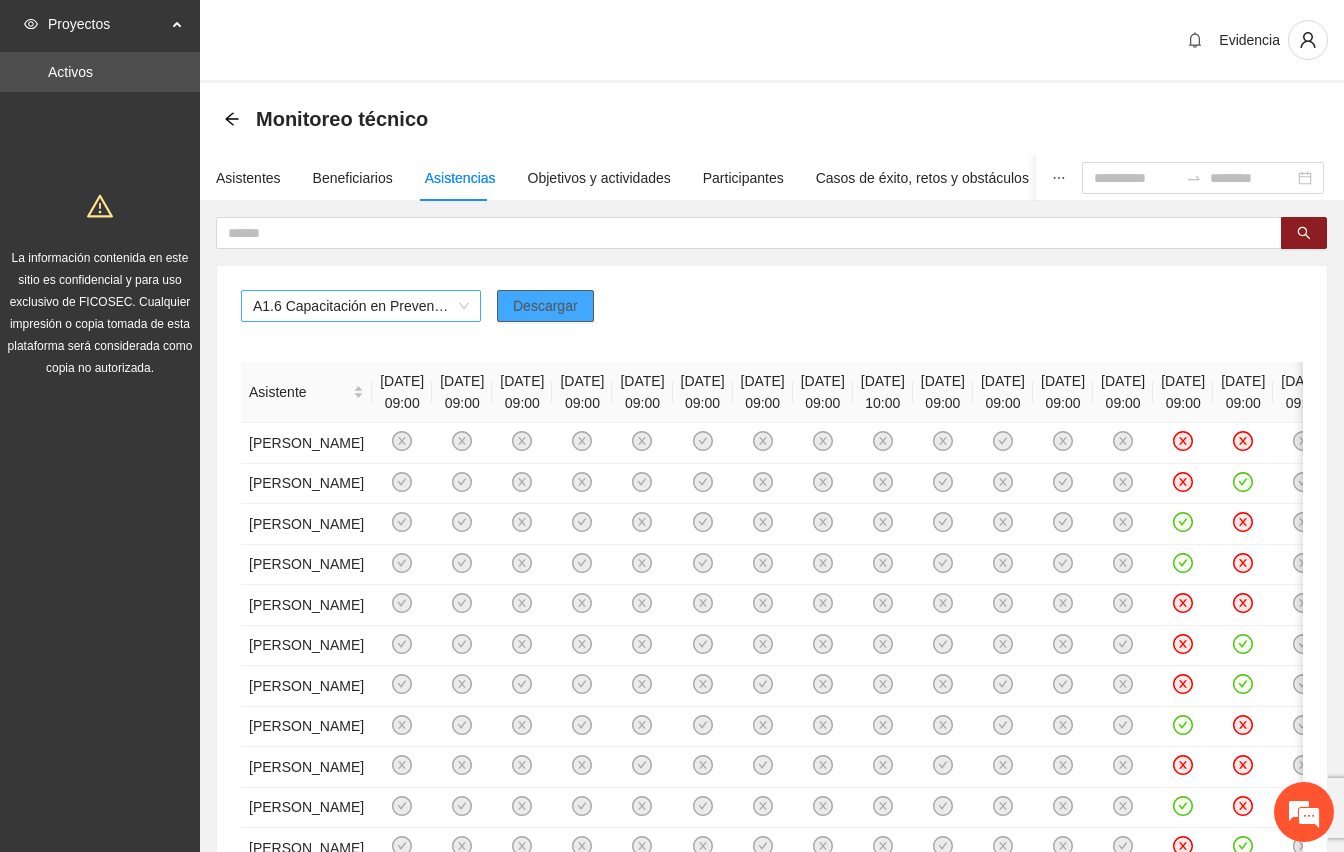 click on "A1.6 Capacitación en Prevención de la Violencia Familiar para Promotoras - [GEOGRAPHIC_DATA]" at bounding box center [361, 306] 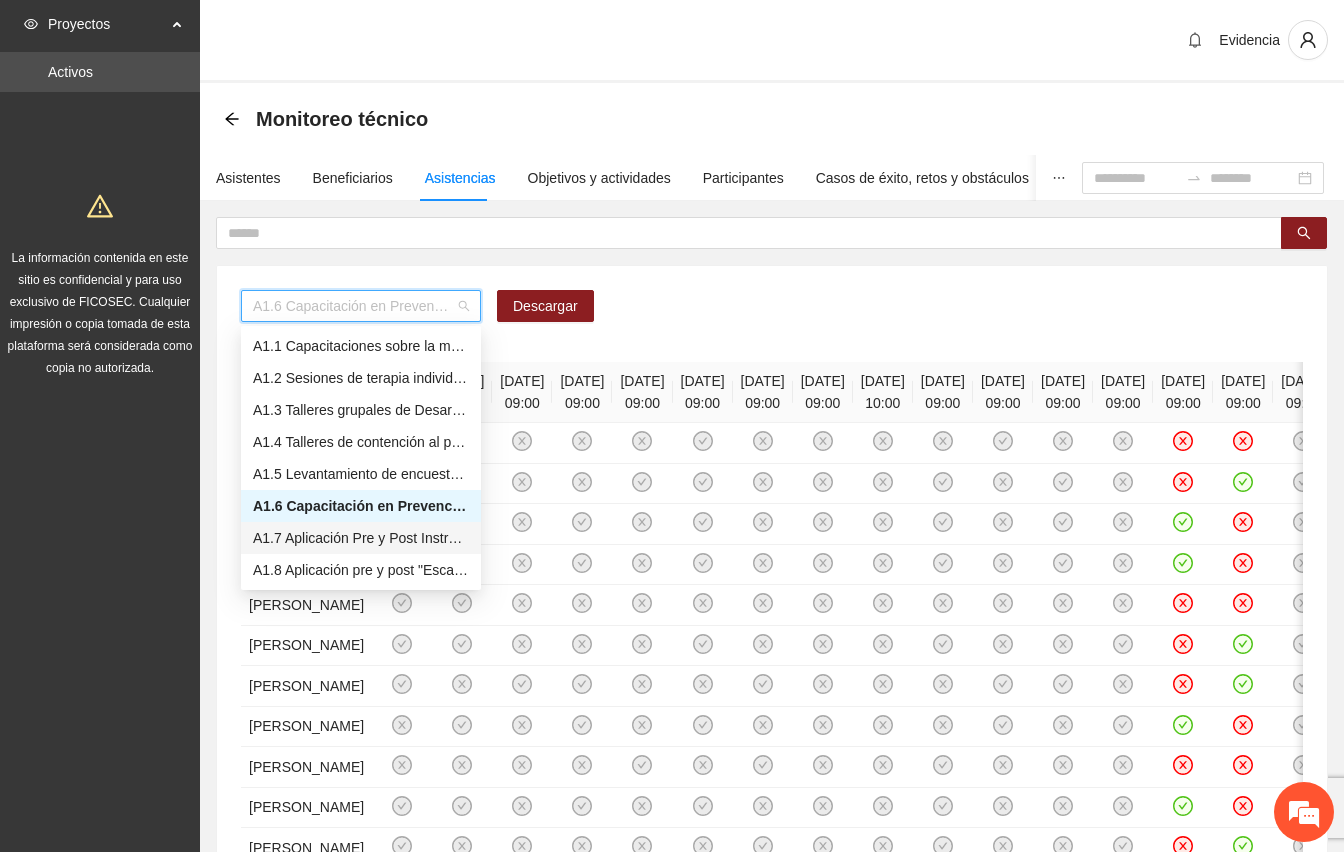 click on "A1.7 Aplicación Pre y Post Instrumento "Empoderamiento de la mujer" - [GEOGRAPHIC_DATA]" at bounding box center (361, 538) 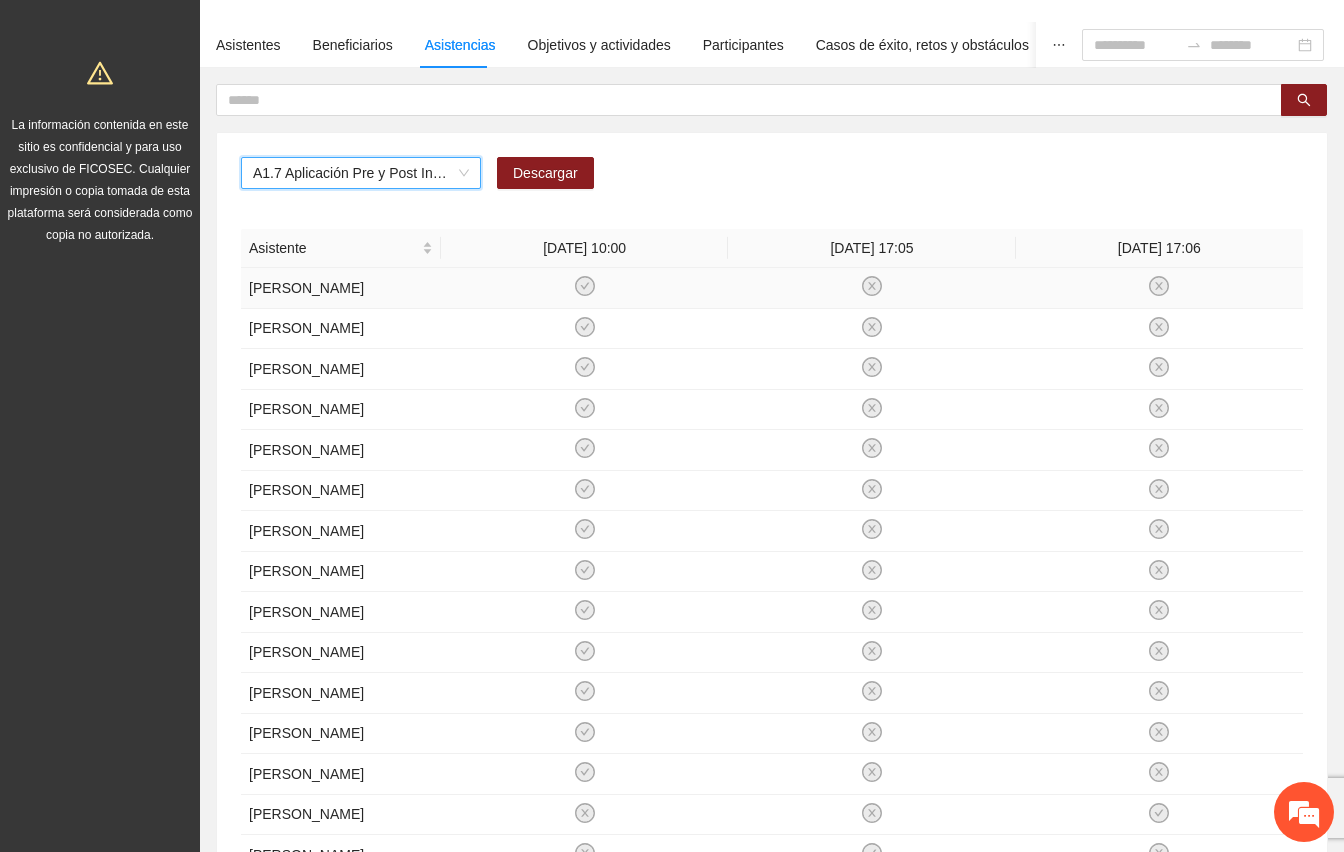 scroll, scrollTop: 0, scrollLeft: 0, axis: both 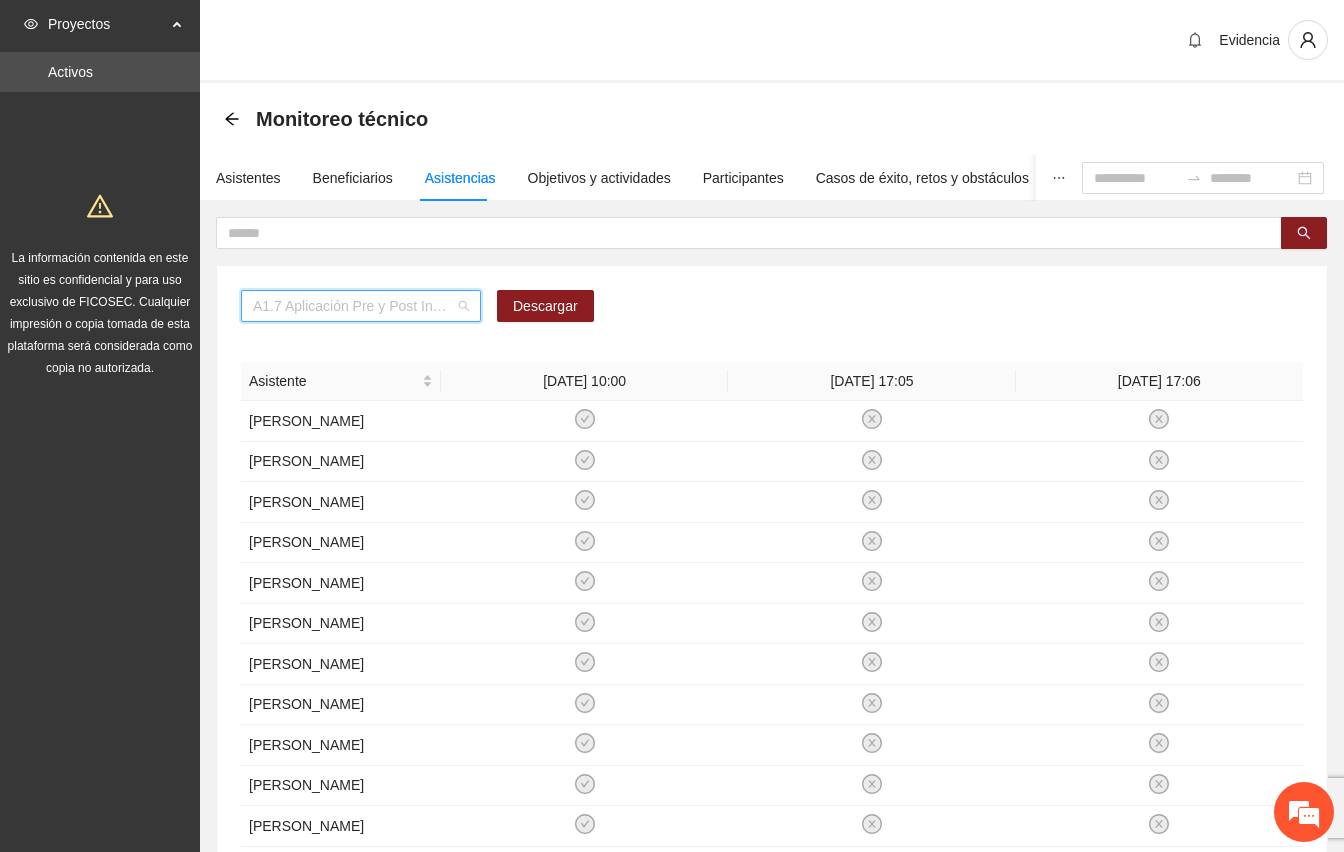 click on "A1.7 Aplicación Pre y Post Instrumento "Empoderamiento de la mujer" - [GEOGRAPHIC_DATA]" at bounding box center (361, 306) 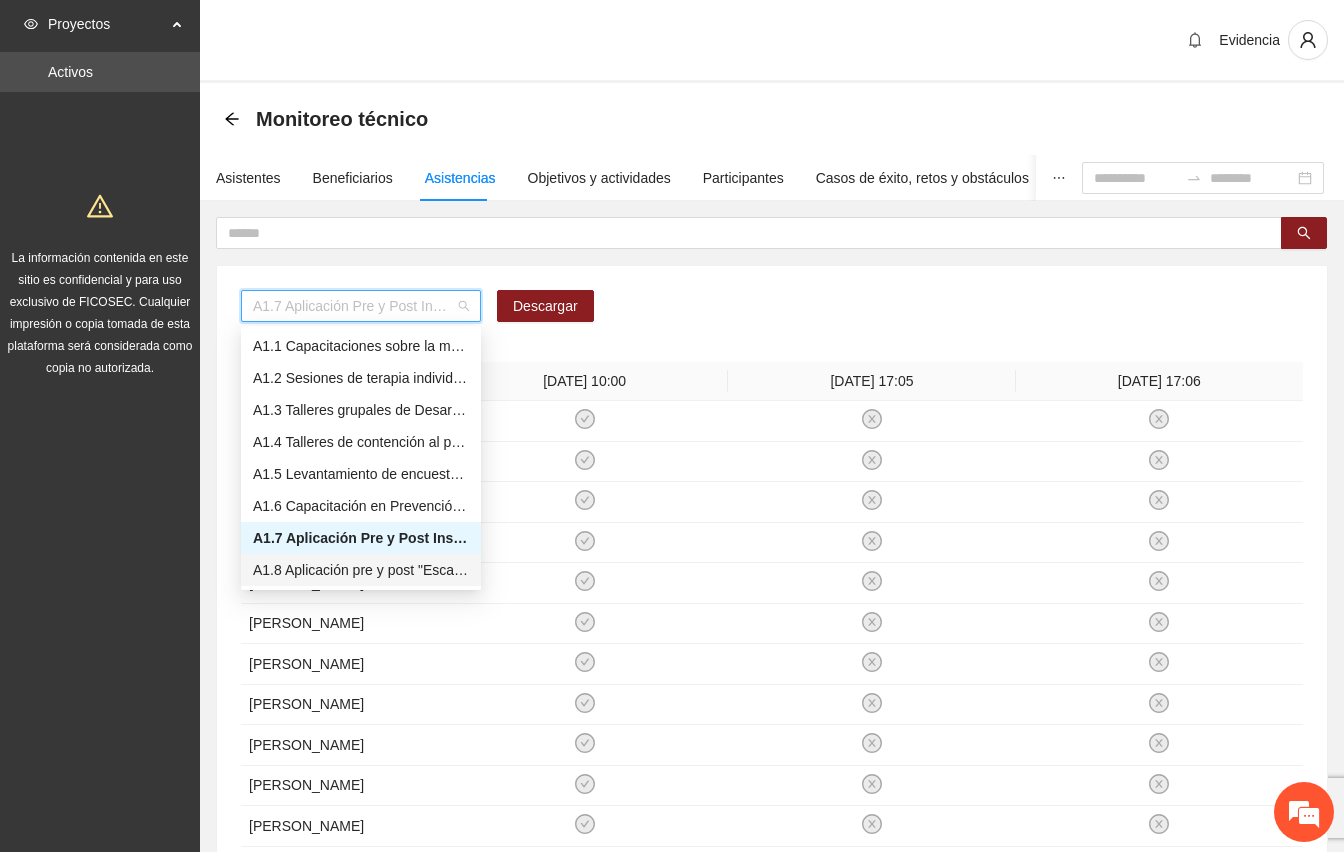 click on "A1.8 Aplicación pre y post "Escala para medir creencias que perpetúan la violencia intrafamiliar" - [GEOGRAPHIC_DATA]" at bounding box center (361, 570) 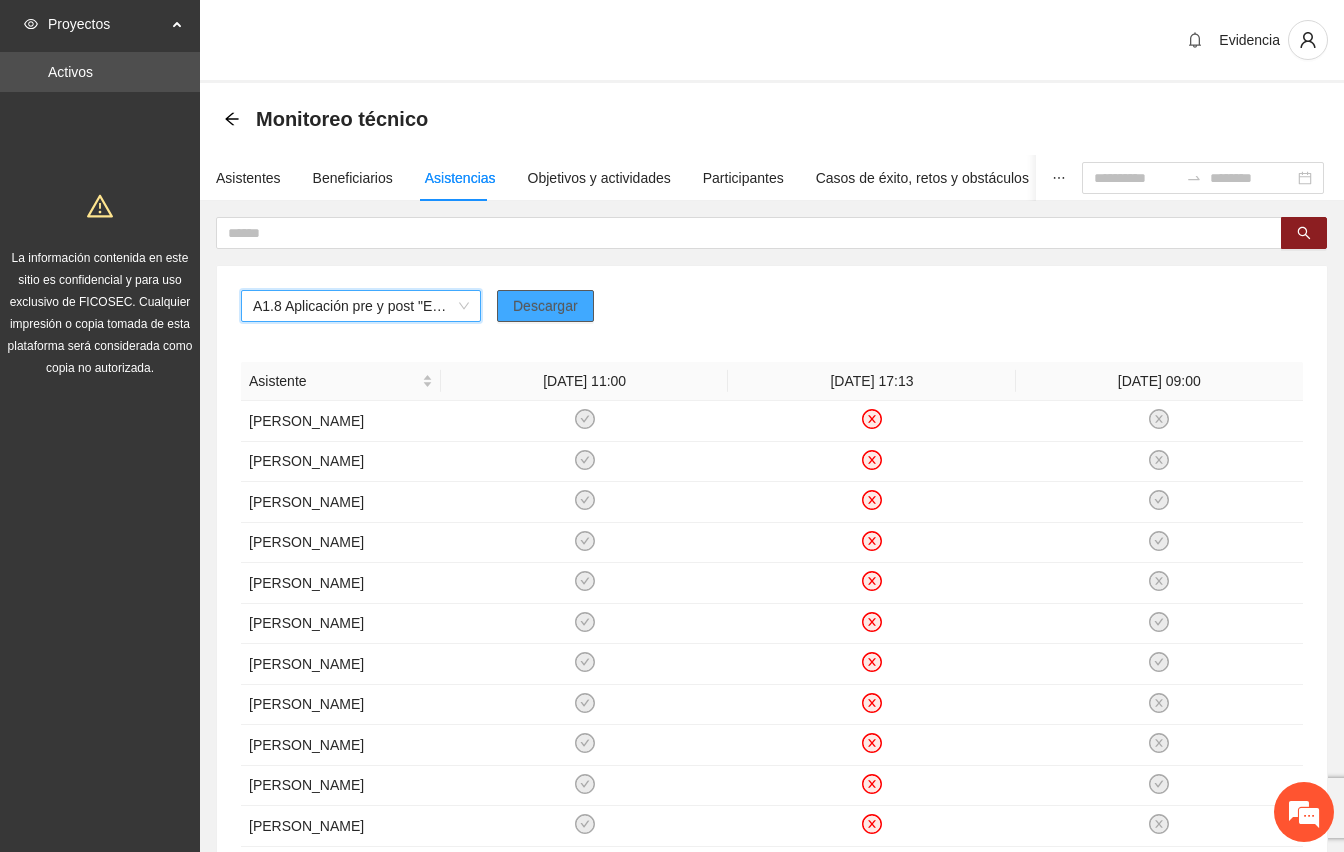click on "Descargar" at bounding box center [545, 306] 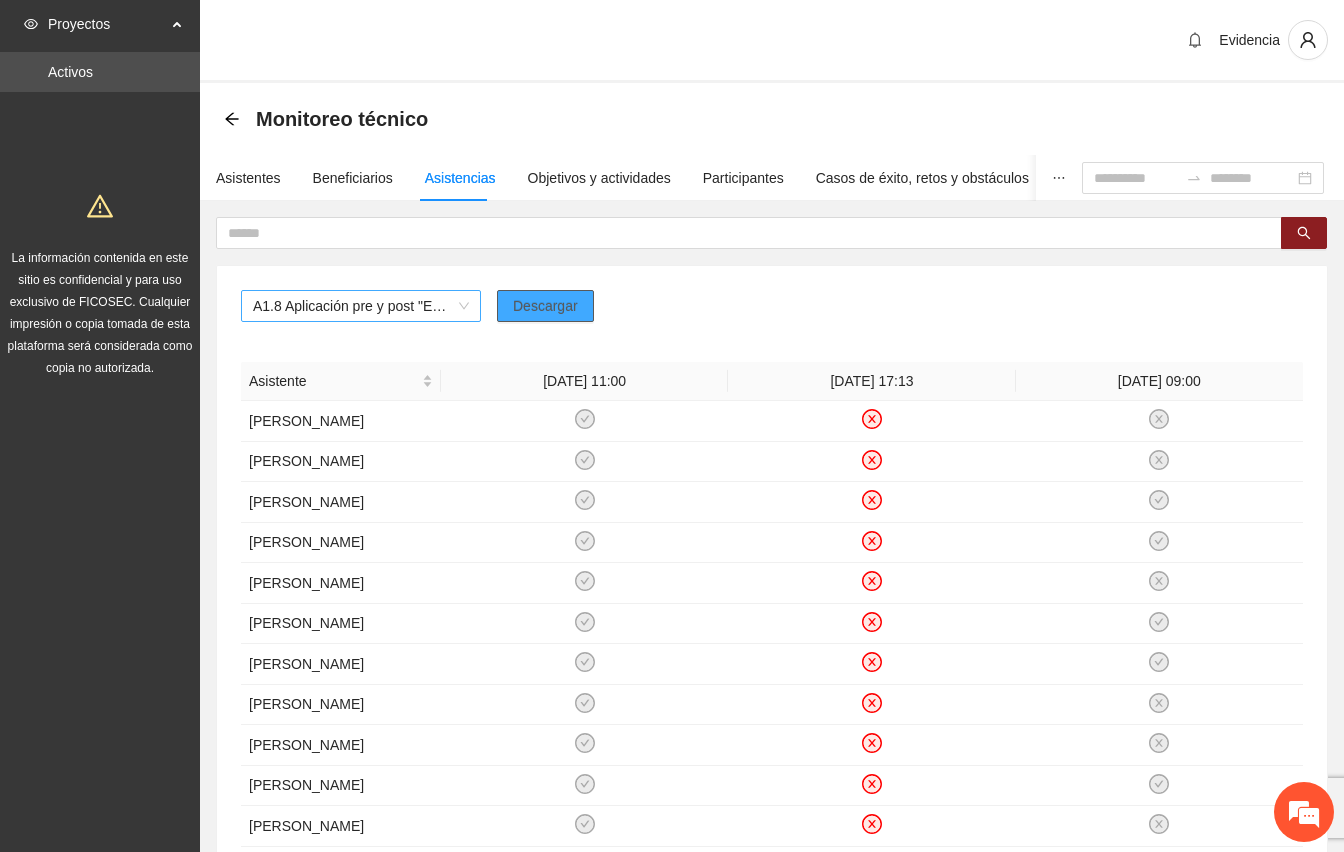 click on "A1.8 Aplicación pre y post "Escala para medir creencias que perpetúan la violencia intrafamiliar" - [GEOGRAPHIC_DATA]" at bounding box center (361, 306) 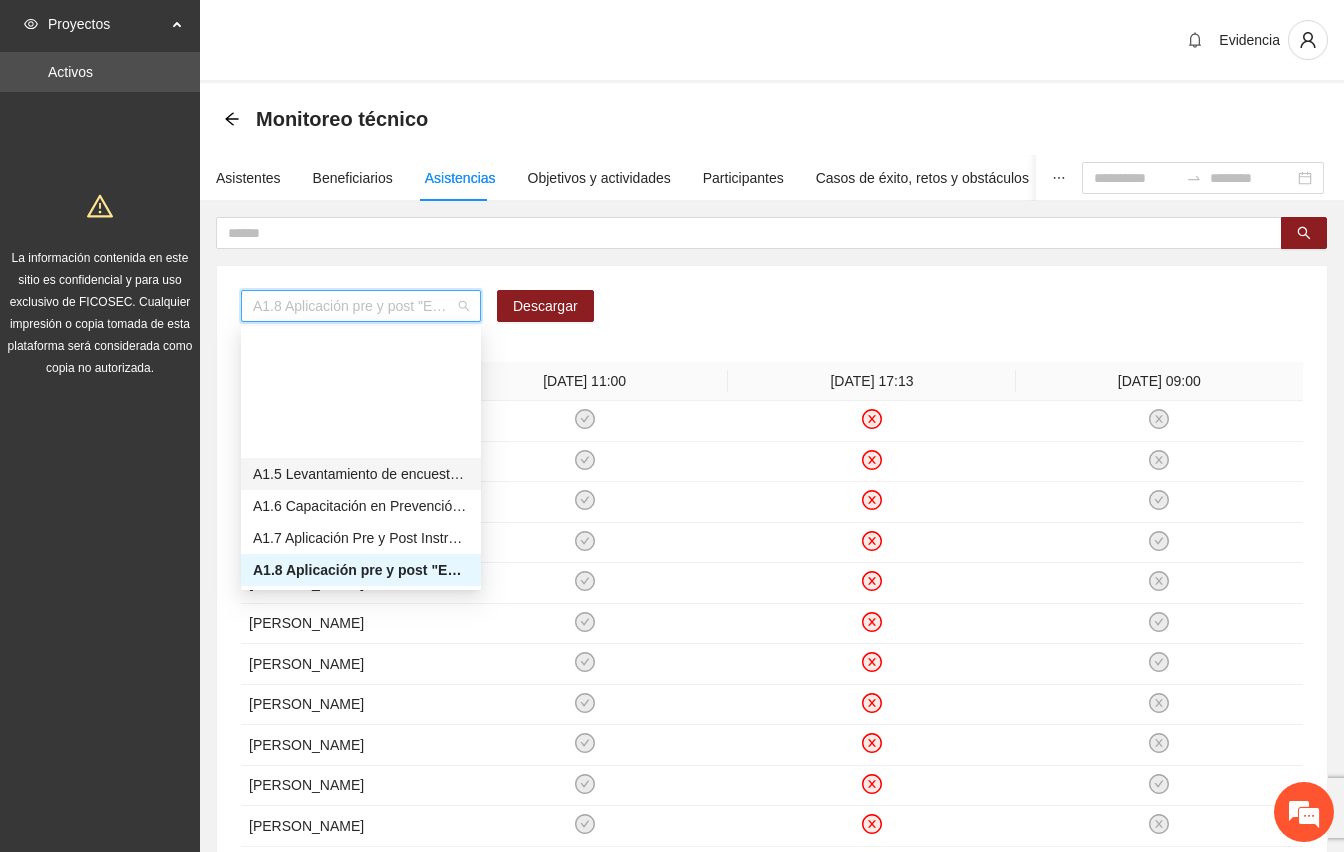 scroll, scrollTop: 133, scrollLeft: 0, axis: vertical 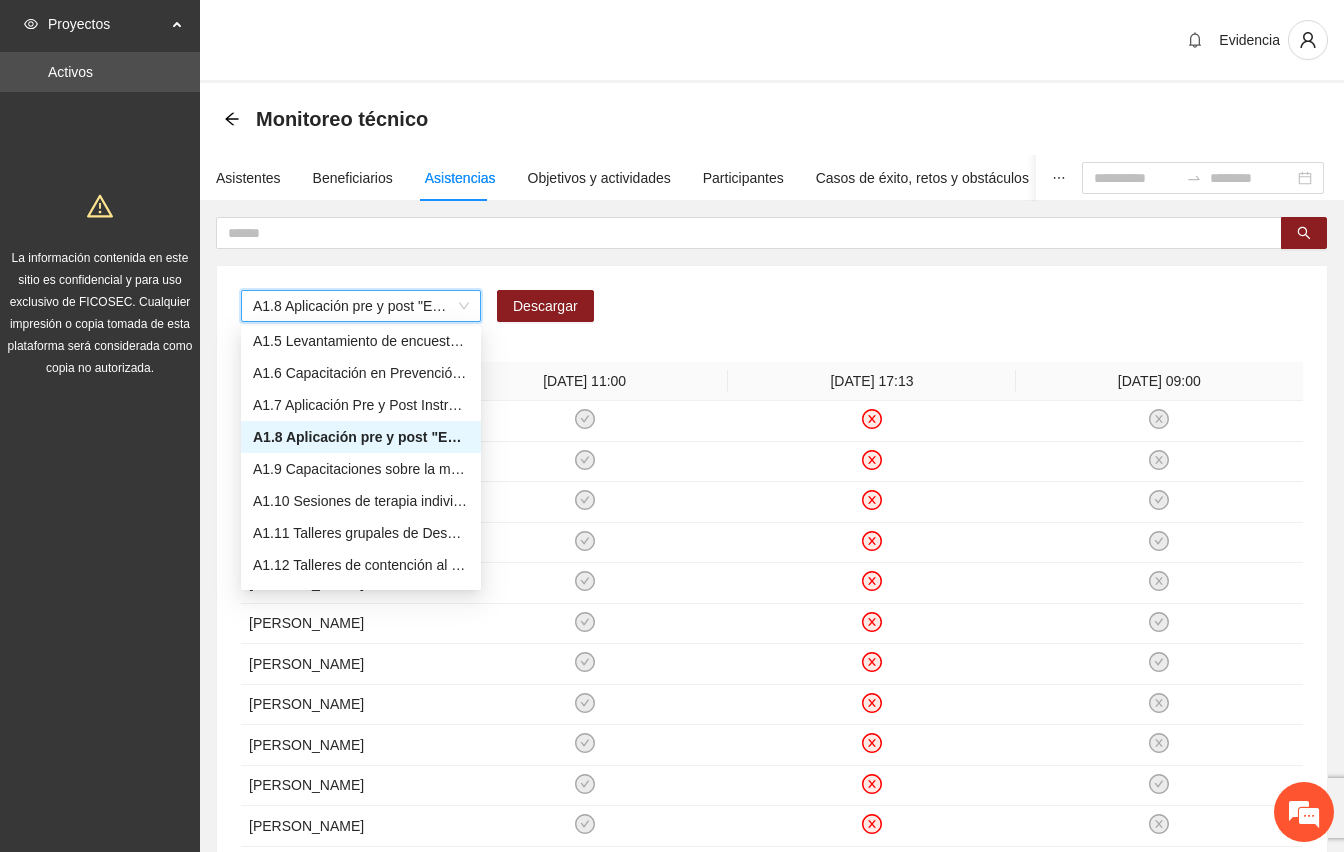 click on "A1.8 Aplicación pre y post "Escala para medir creencias que perpetúan la violencia intrafamiliar" - [GEOGRAPHIC_DATA] A1.8 Aplicación pre y post "Escala para medir creencias que perpetúan la violencia intrafamiliar" - [GEOGRAPHIC_DATA] Descargar" at bounding box center (772, 314) 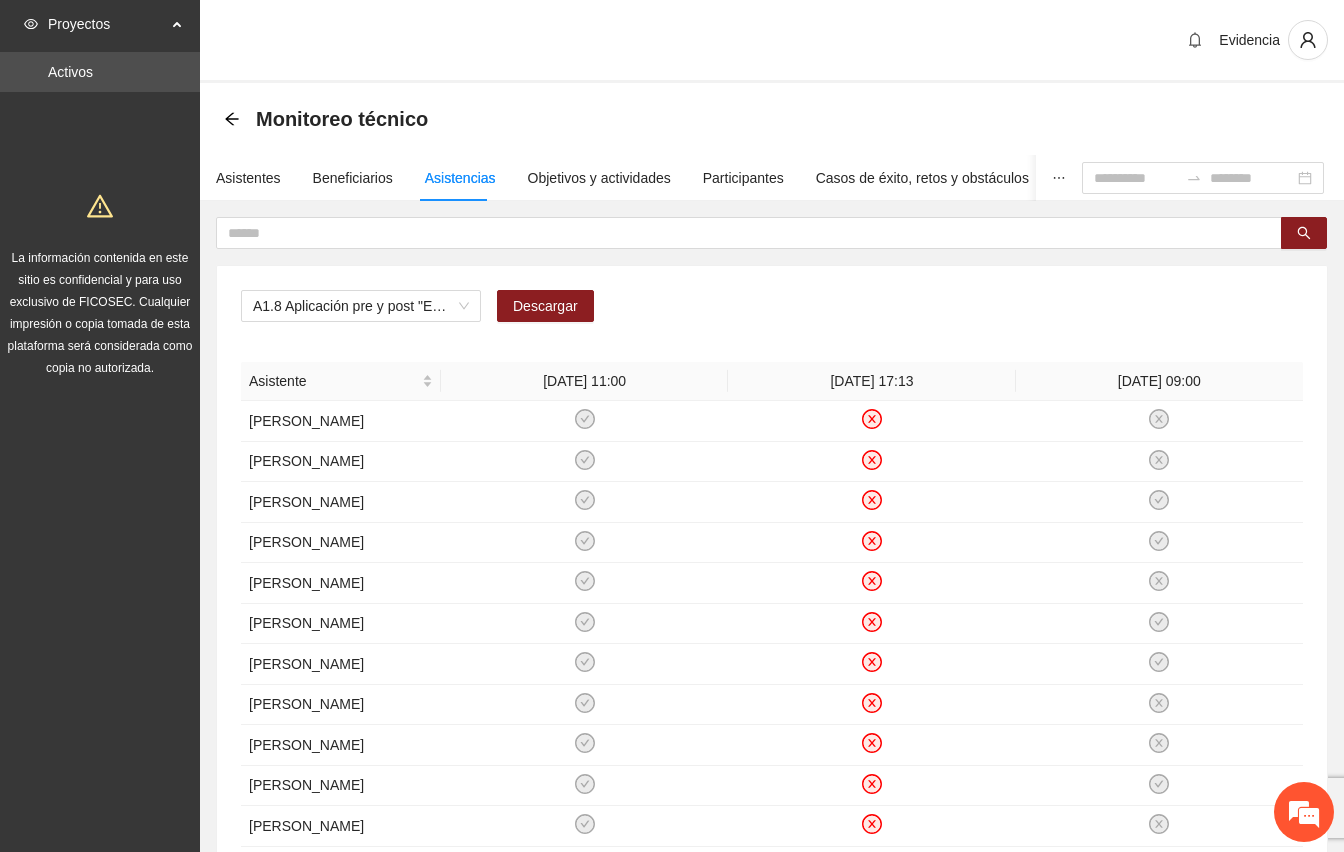 click on "A1.8 Aplicación pre y post "Escala para medir creencias que perpetúan la violencia intrafamiliar" - [GEOGRAPHIC_DATA] Descargar Asistente [DATE] 11:00 [DATE] 17:13 [DATE] 09:00         [PERSON_NAME] [PERSON_NAME] [PERSON_NAME] [PERSON_NAME] [PERSON_NAME] [PERSON_NAME] [PERSON_NAME] [PERSON_NAME] [PERSON_NAME] [PERSON_NAME] [PERSON_NAME] [PERSON_NAME] [PERSON_NAME] [PERSON_NAME] [PERSON_NAME] [PERSON_NAME] [PERSON_NAME] [PERSON_NAME] 1 20 / page" at bounding box center (772, 738) 